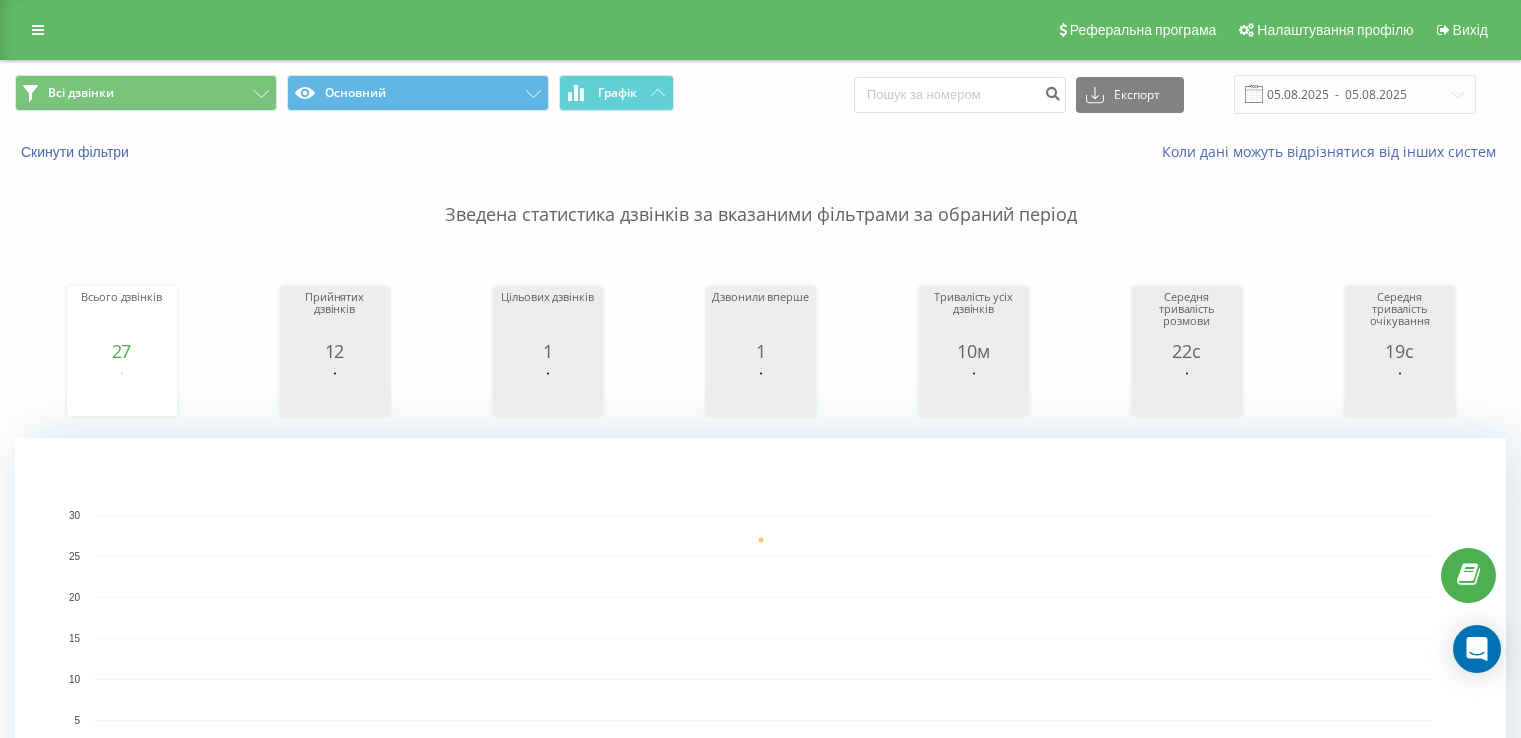 scroll, scrollTop: 466, scrollLeft: 0, axis: vertical 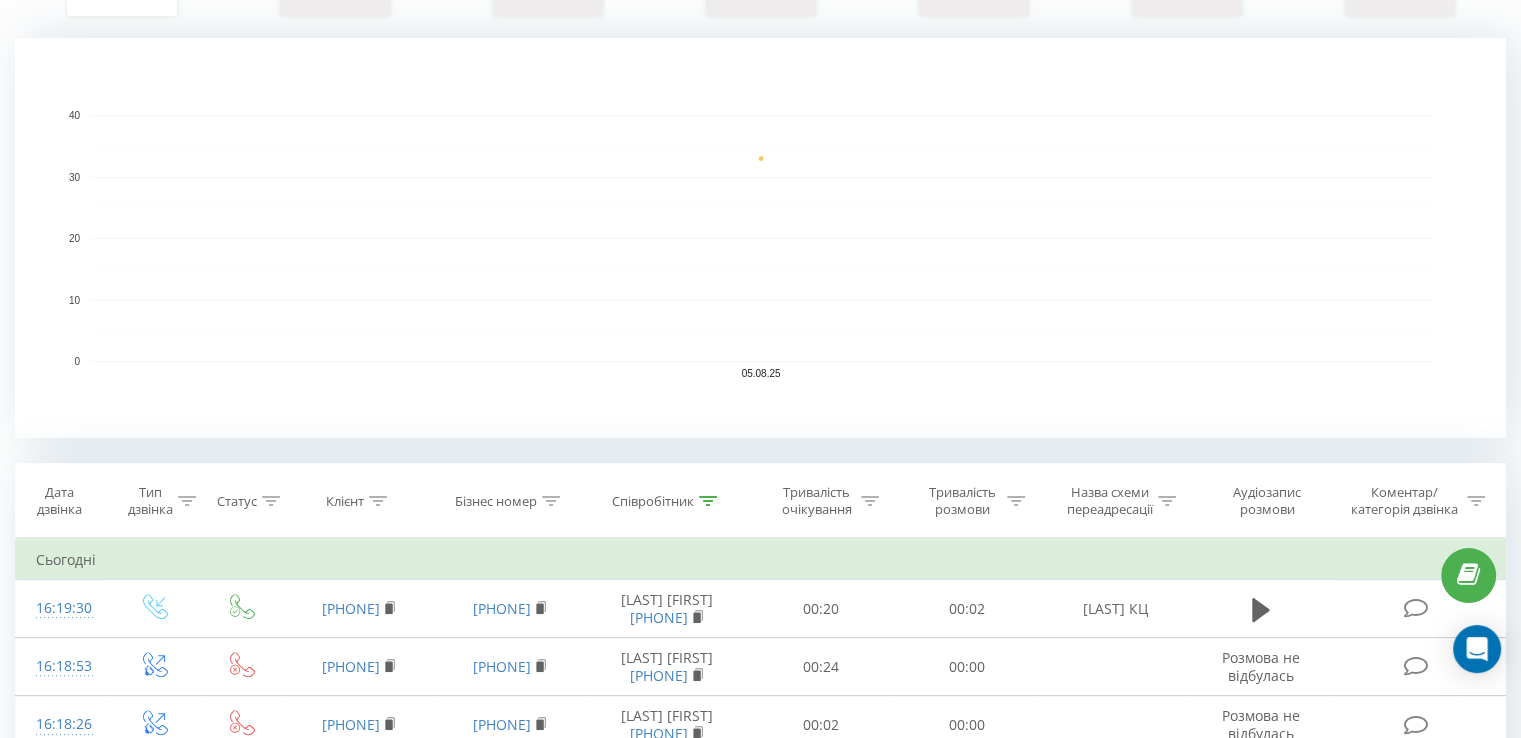 click at bounding box center (708, 501) 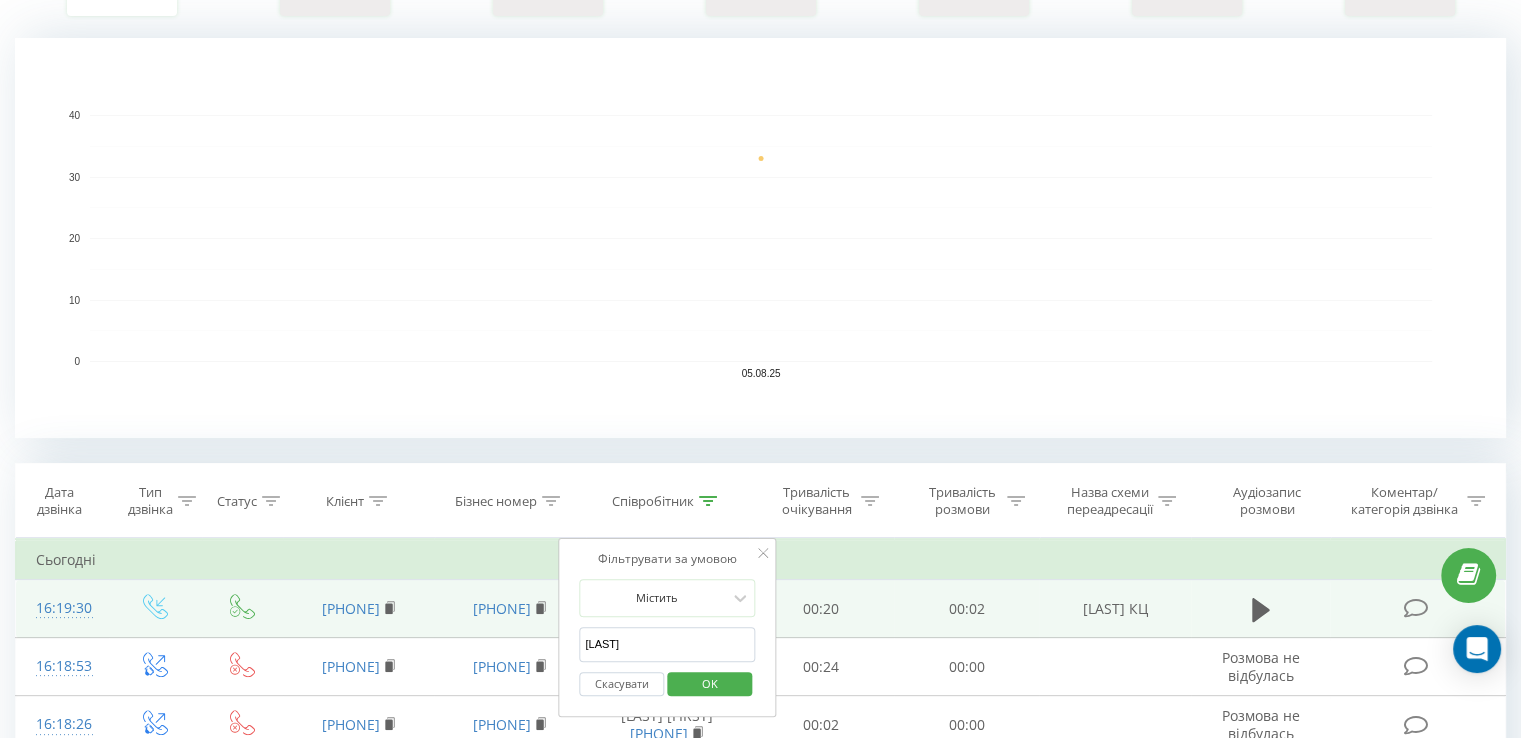 drag, startPoint x: 662, startPoint y: 630, endPoint x: 532, endPoint y: 628, distance: 130.01538 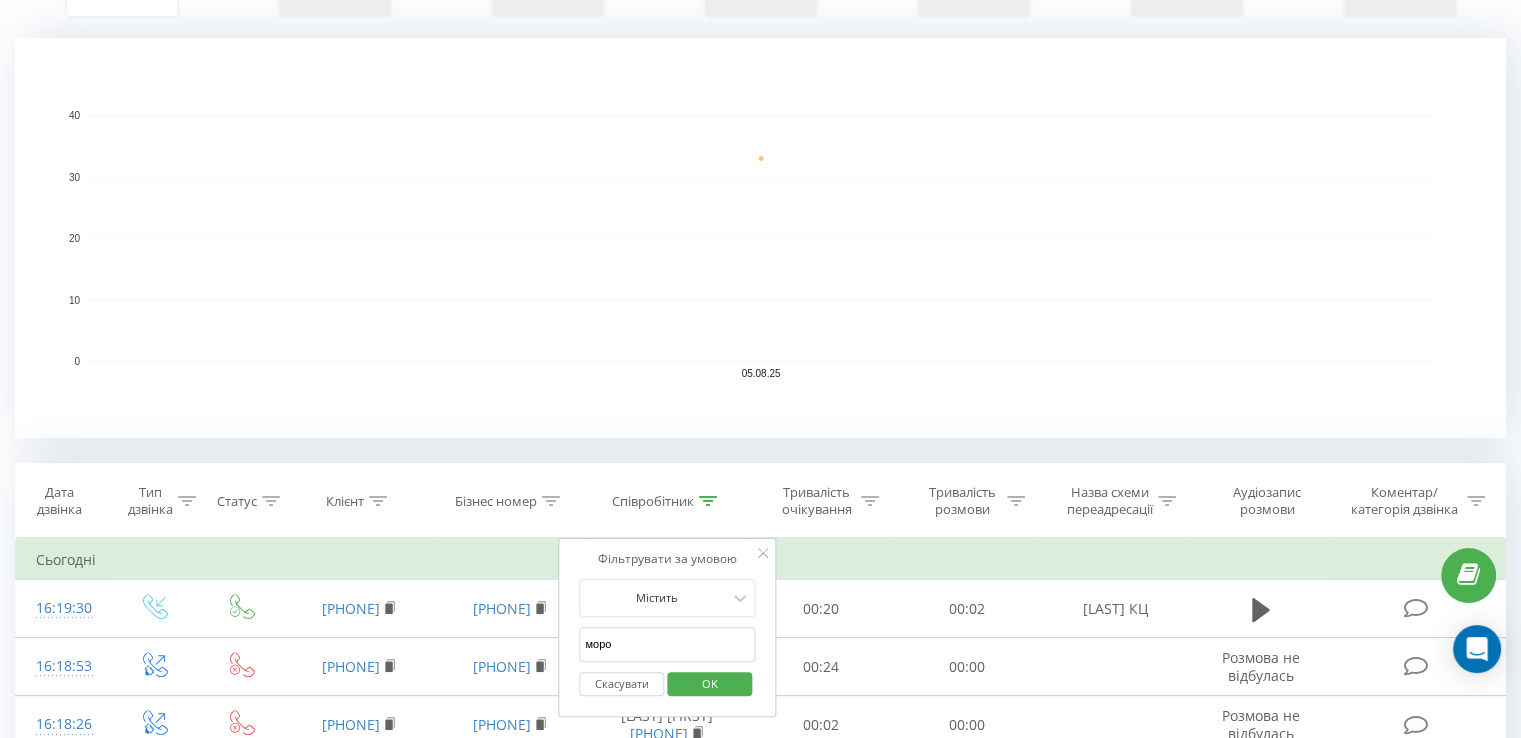 type on "Морозова" 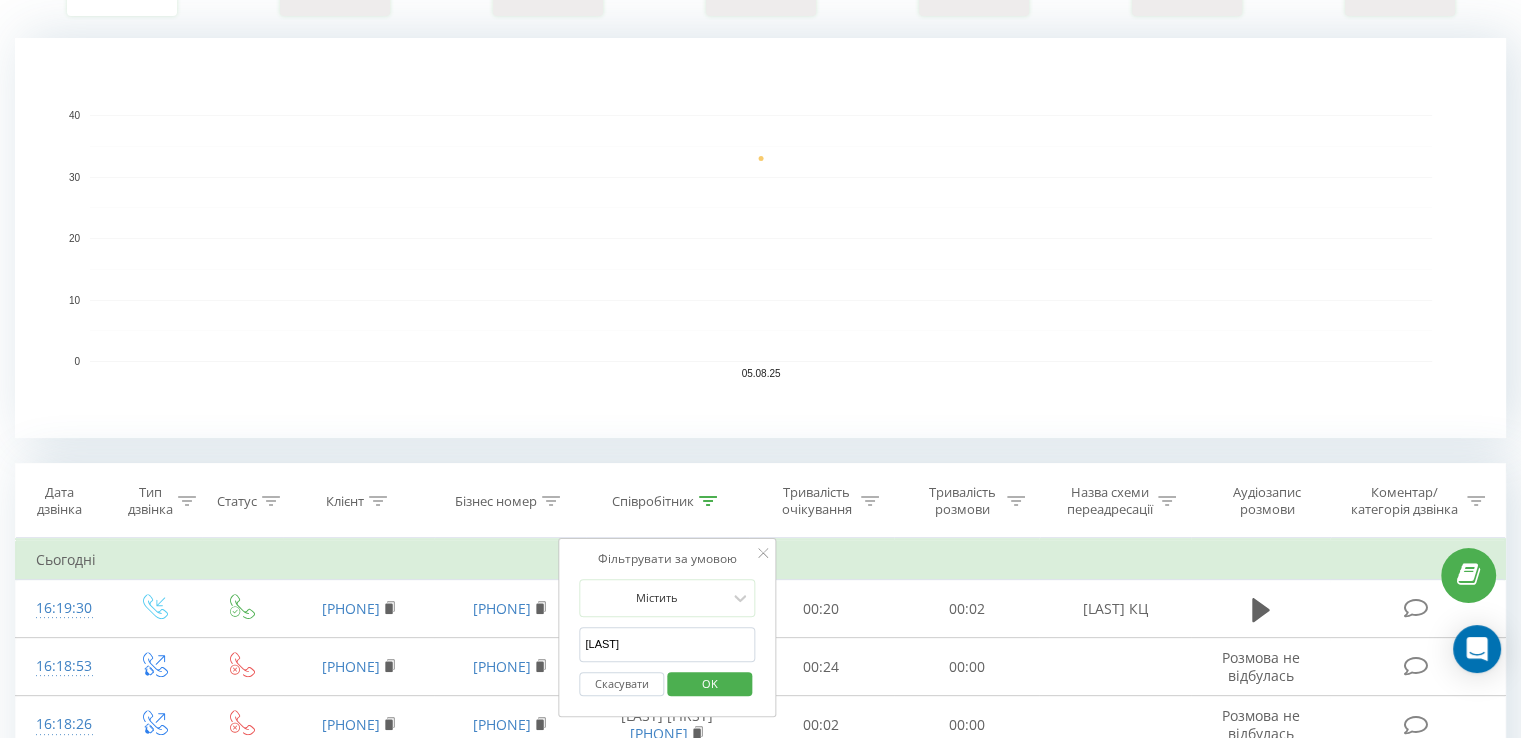 click on "OK" at bounding box center [710, 683] 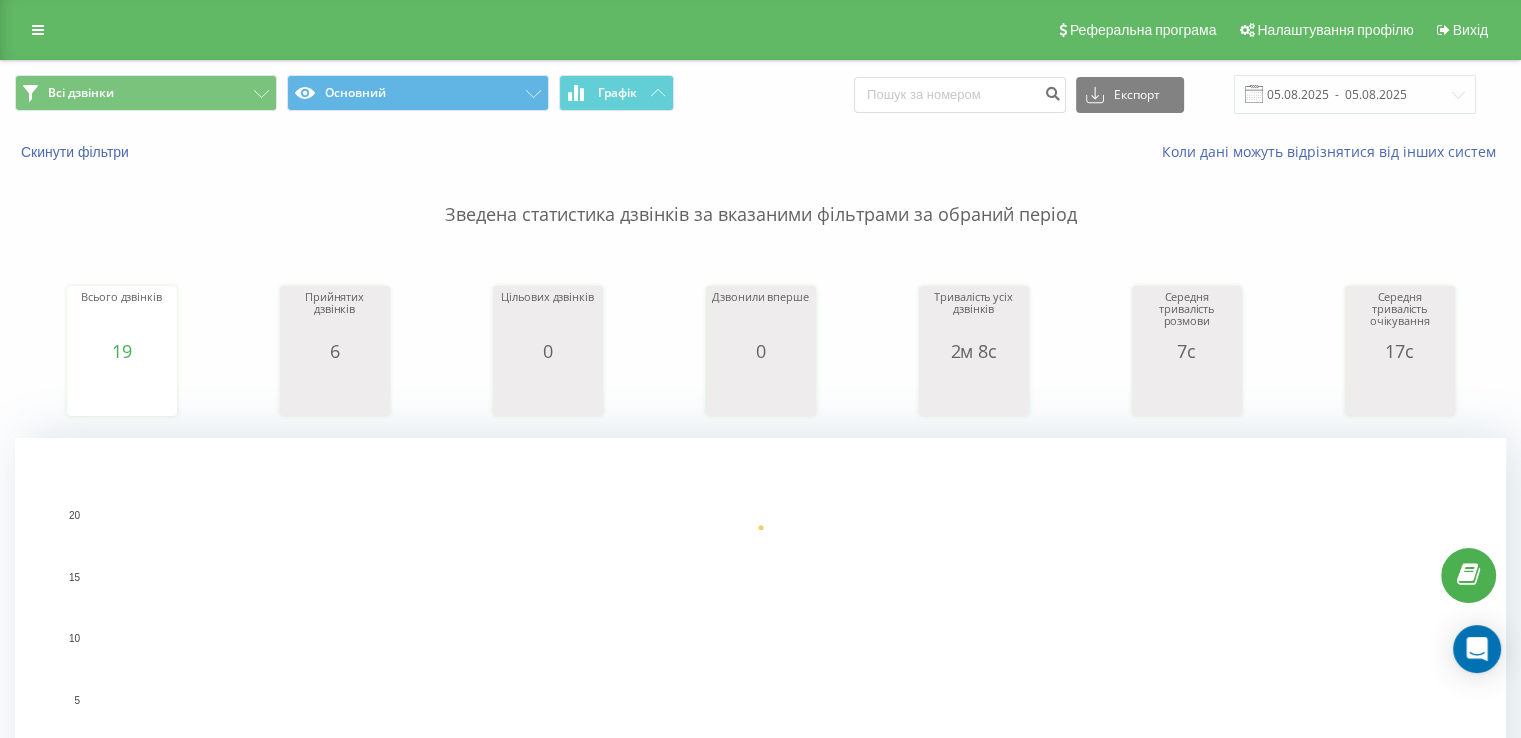 scroll, scrollTop: 700, scrollLeft: 0, axis: vertical 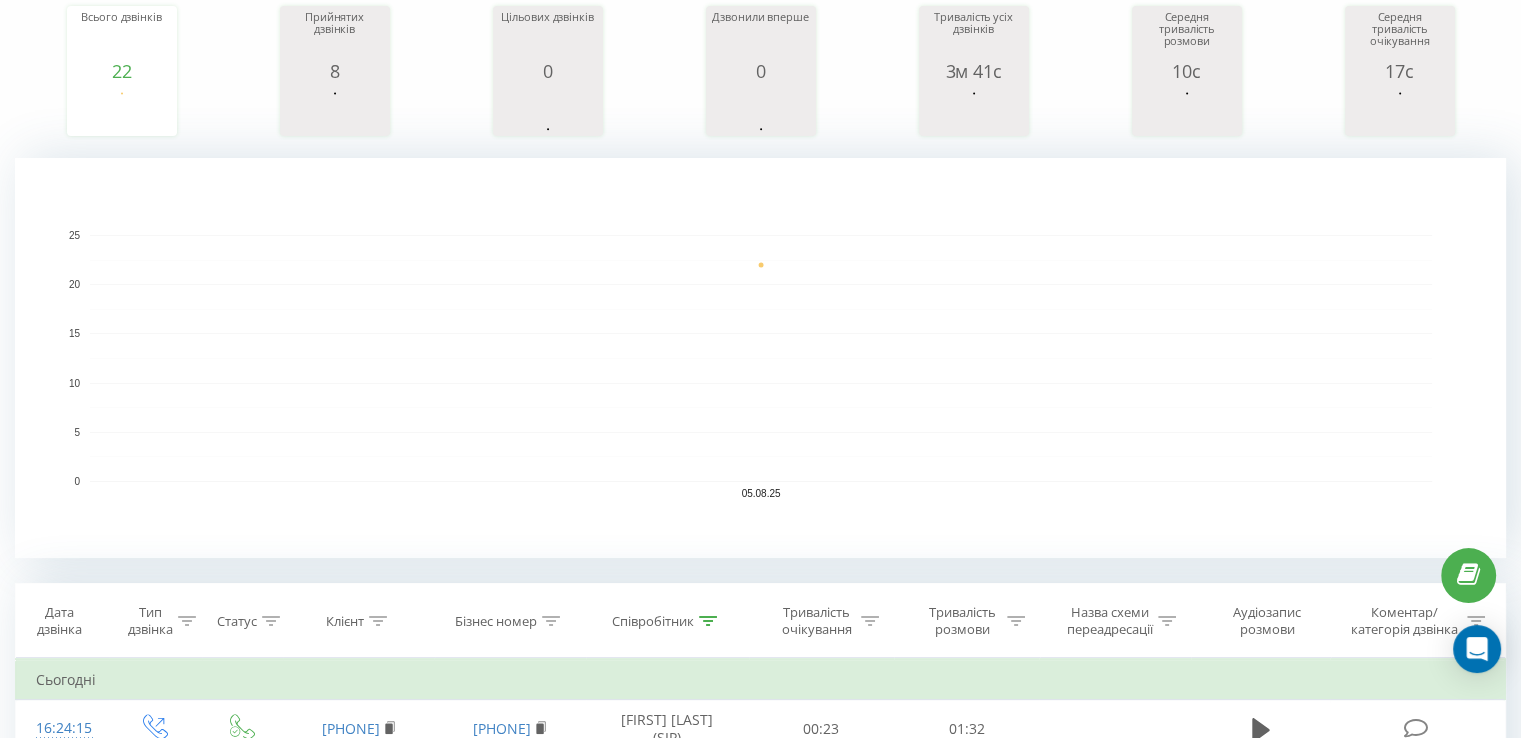 click 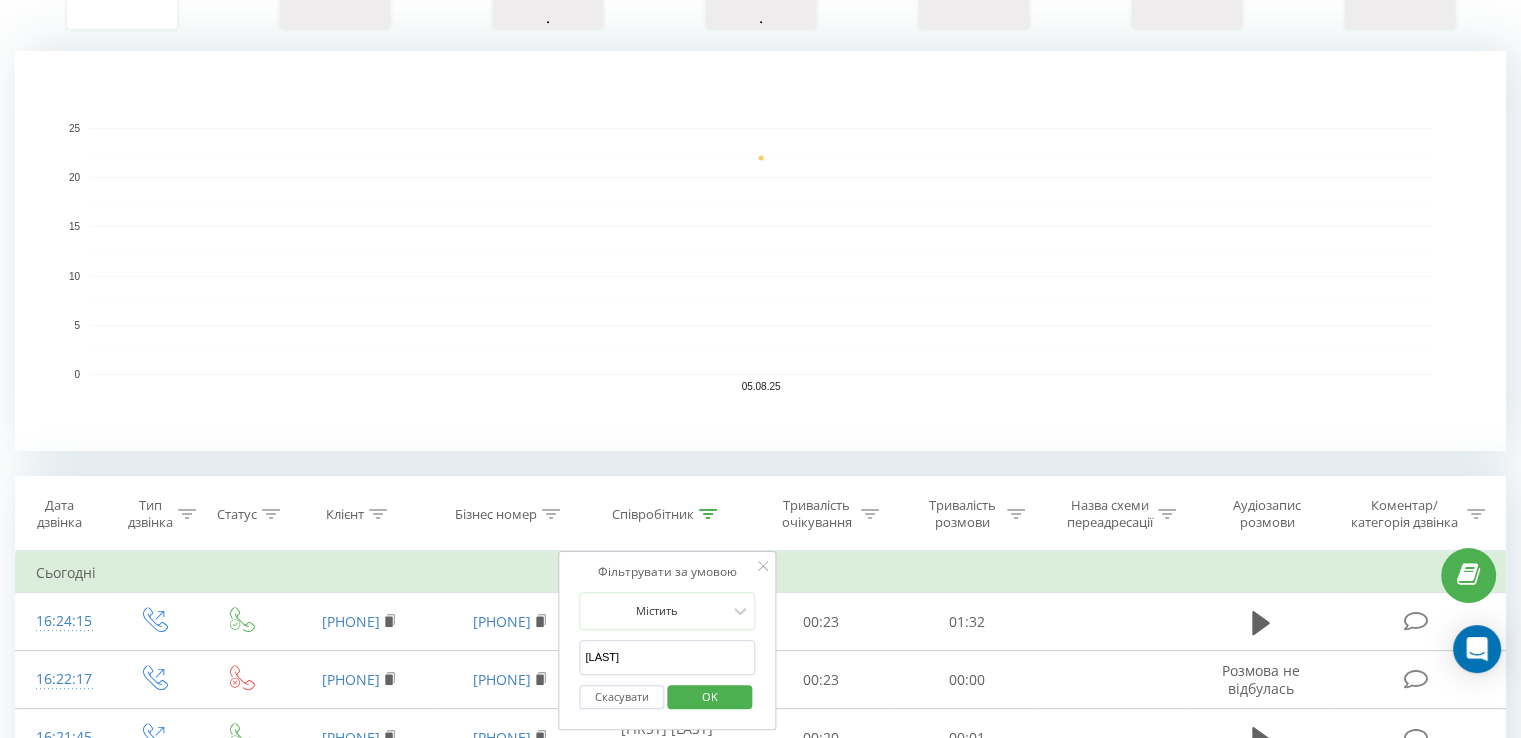 scroll, scrollTop: 480, scrollLeft: 0, axis: vertical 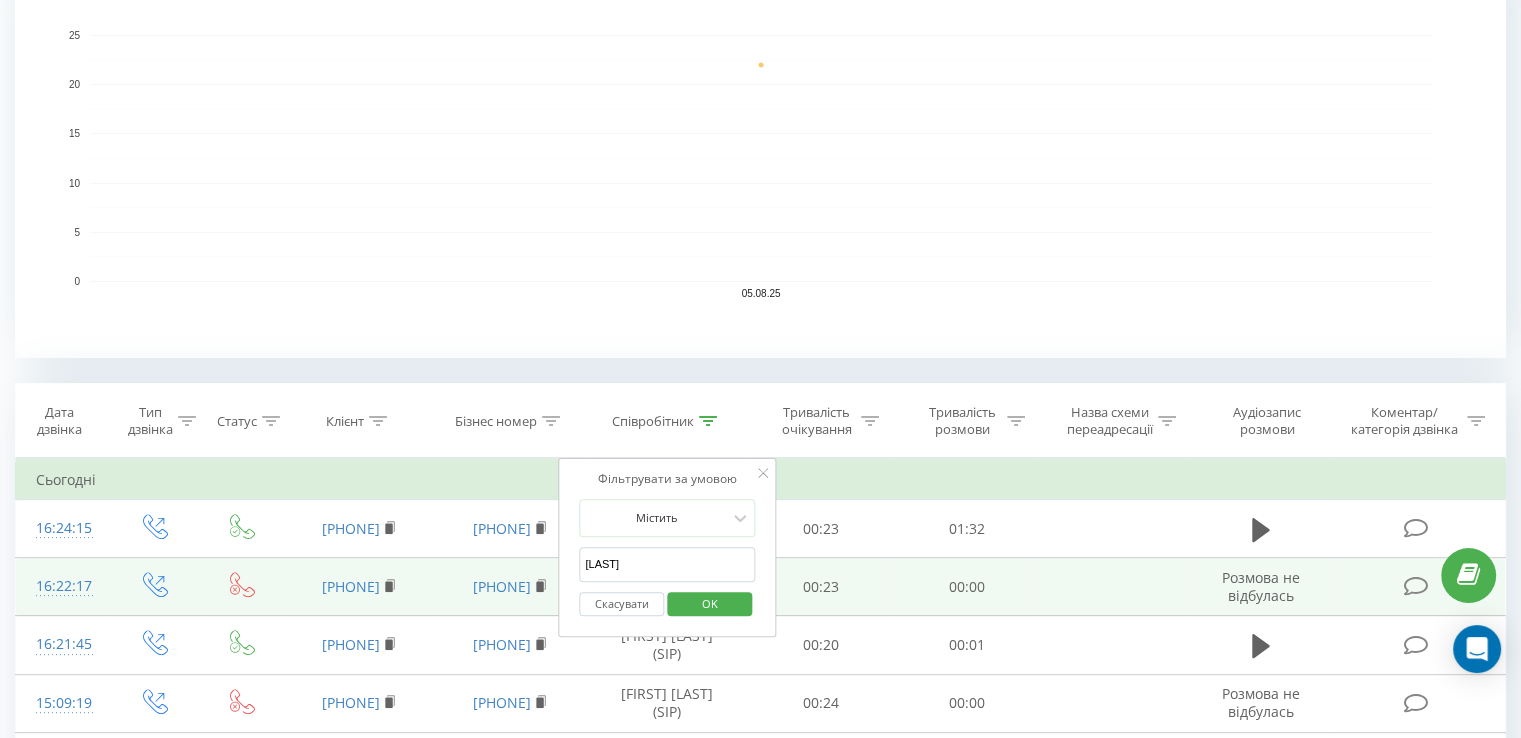drag, startPoint x: 671, startPoint y: 569, endPoint x: 539, endPoint y: 561, distance: 132.2422 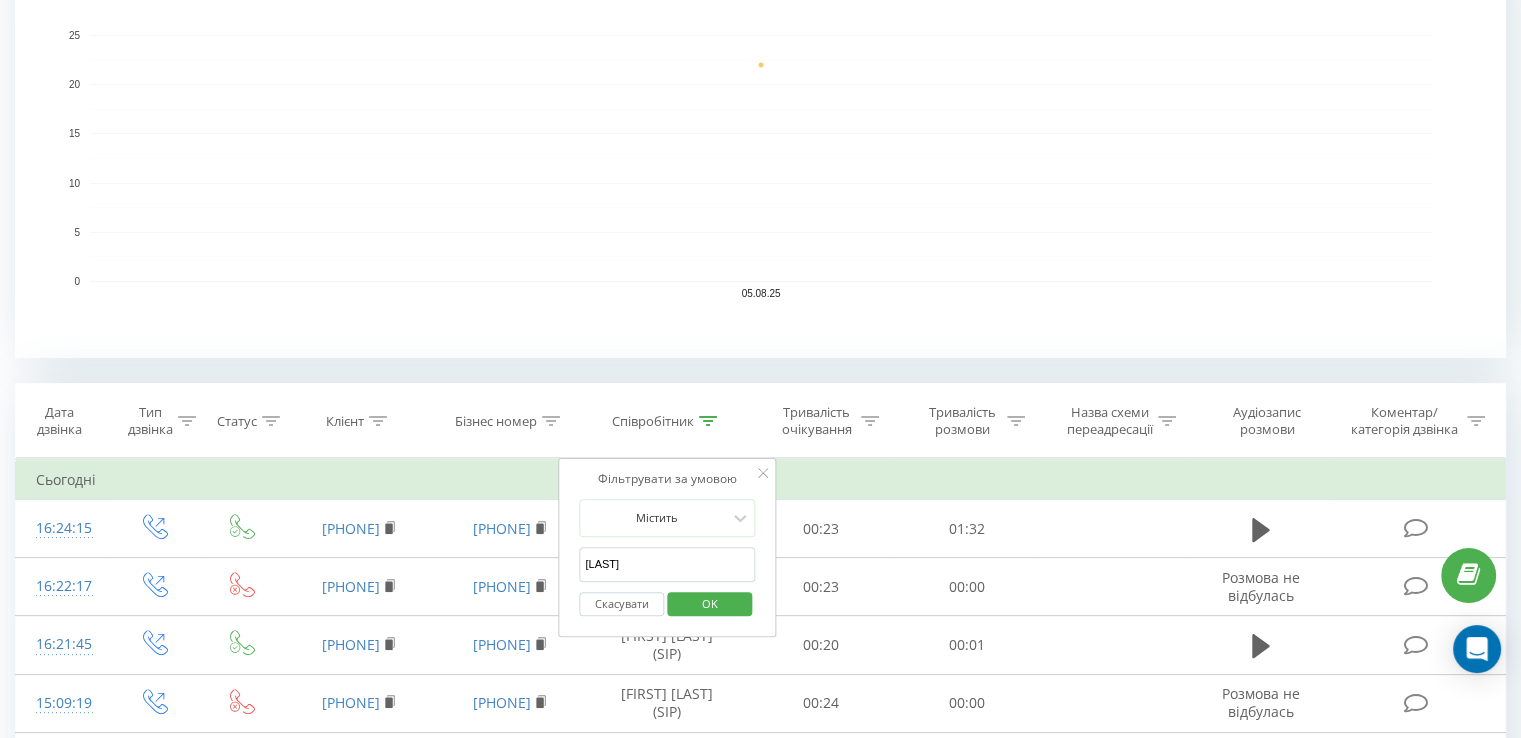 type on "[LAST]" 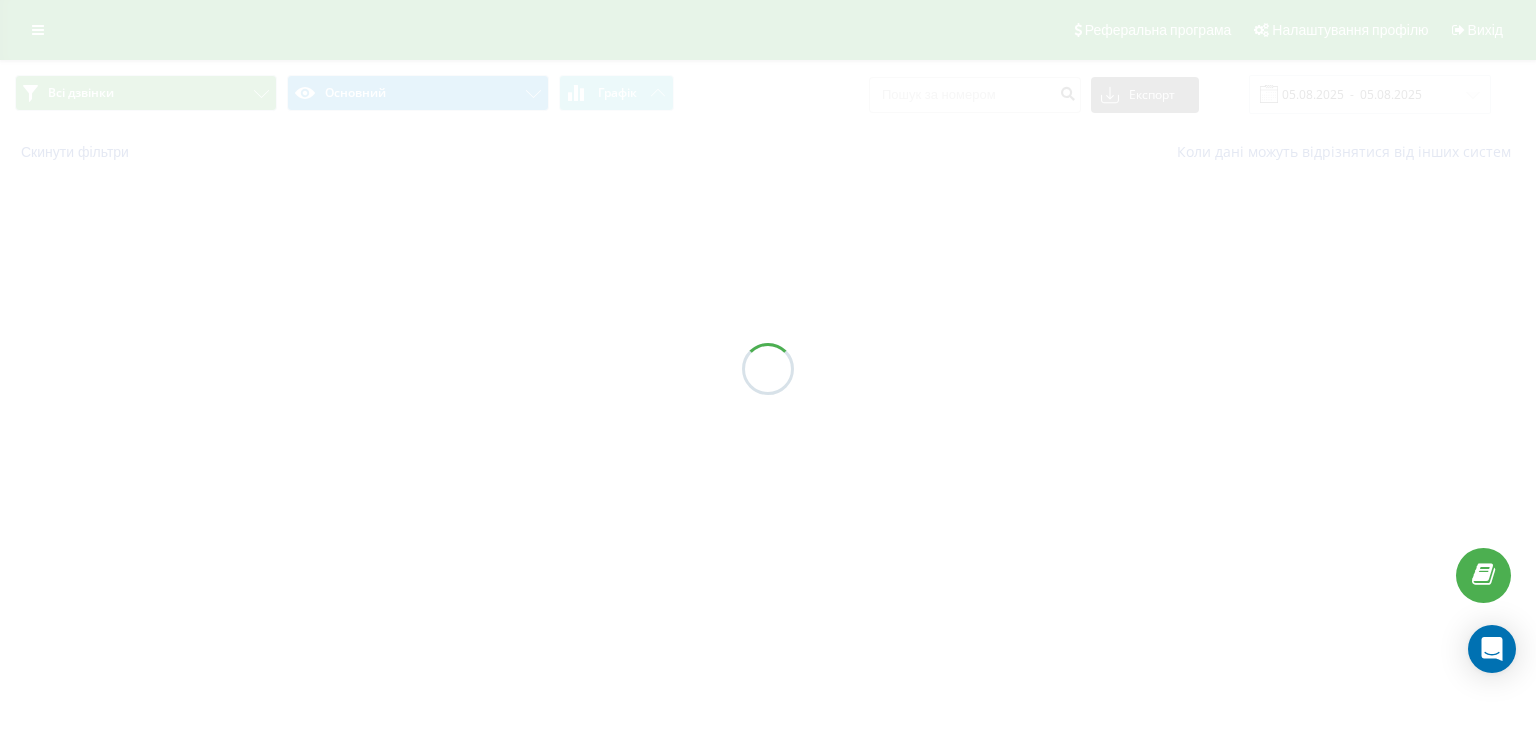 scroll, scrollTop: 0, scrollLeft: 0, axis: both 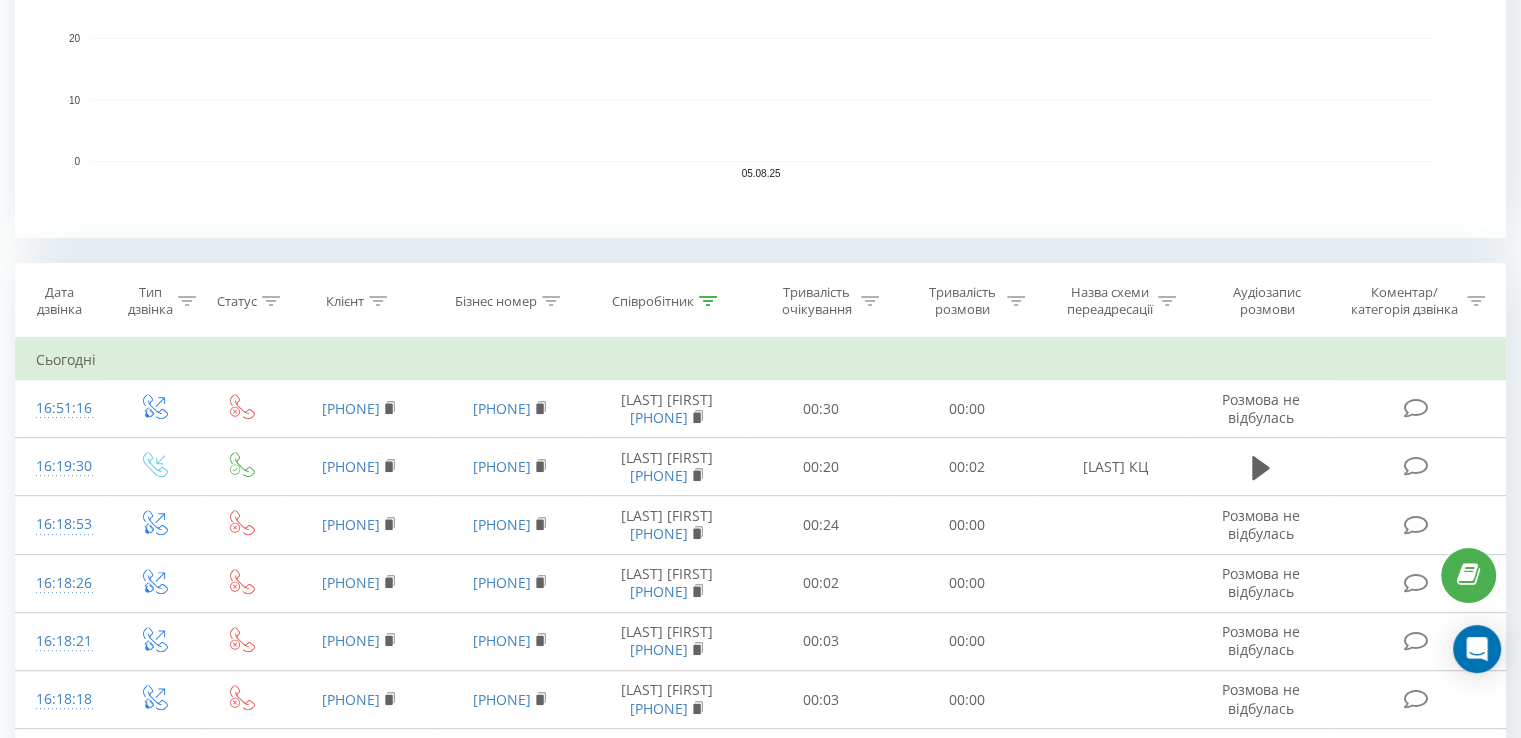 click 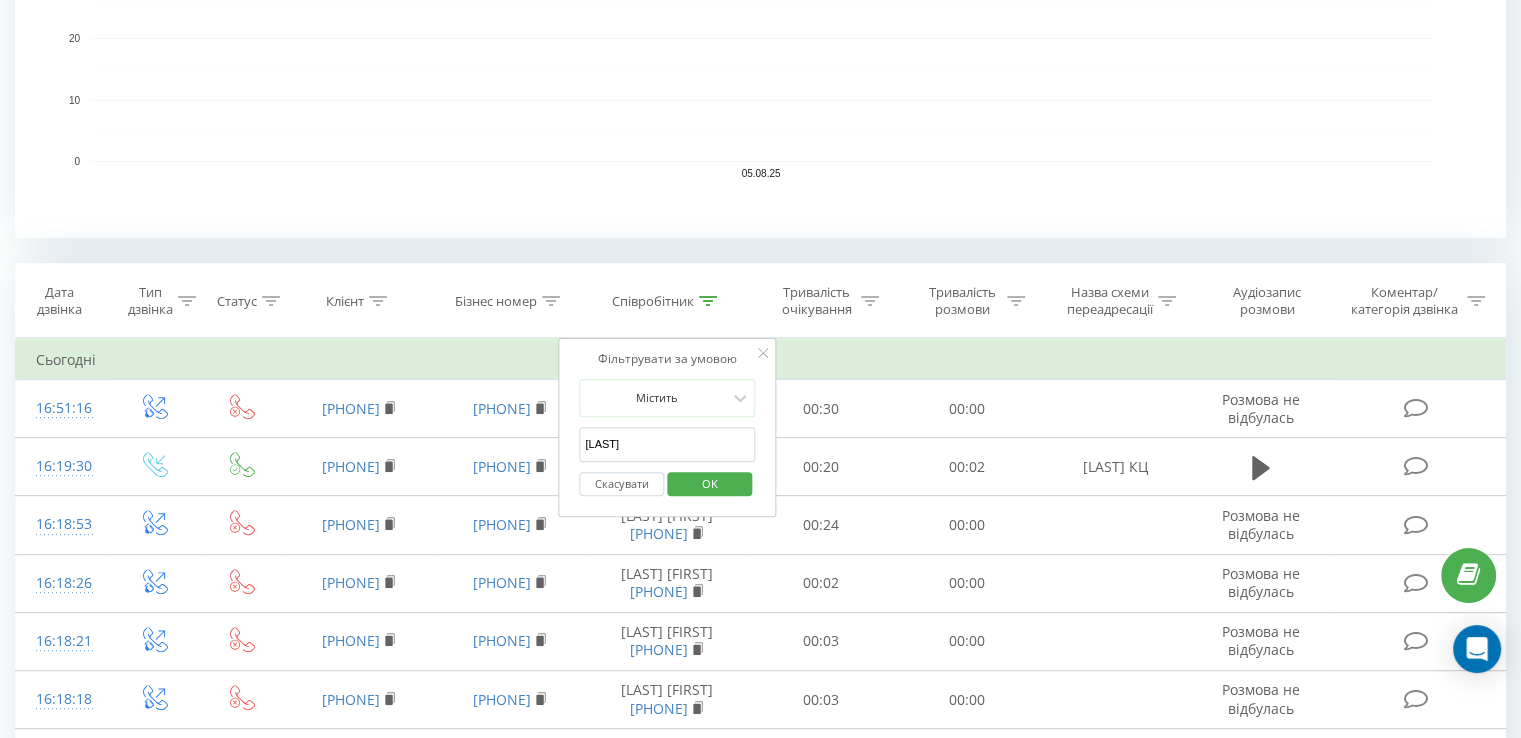 click on "Скасувати" at bounding box center [621, 484] 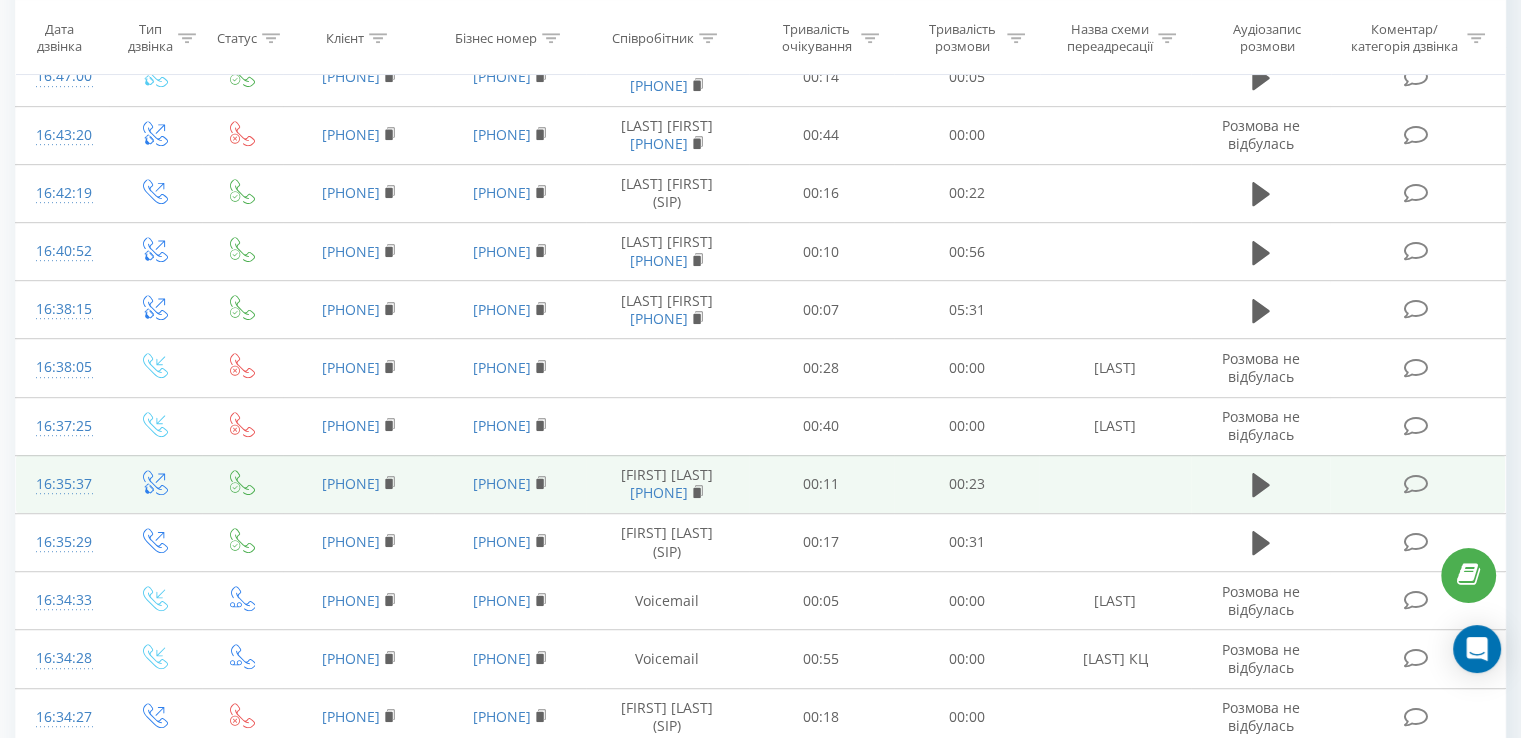 scroll, scrollTop: 1080, scrollLeft: 0, axis: vertical 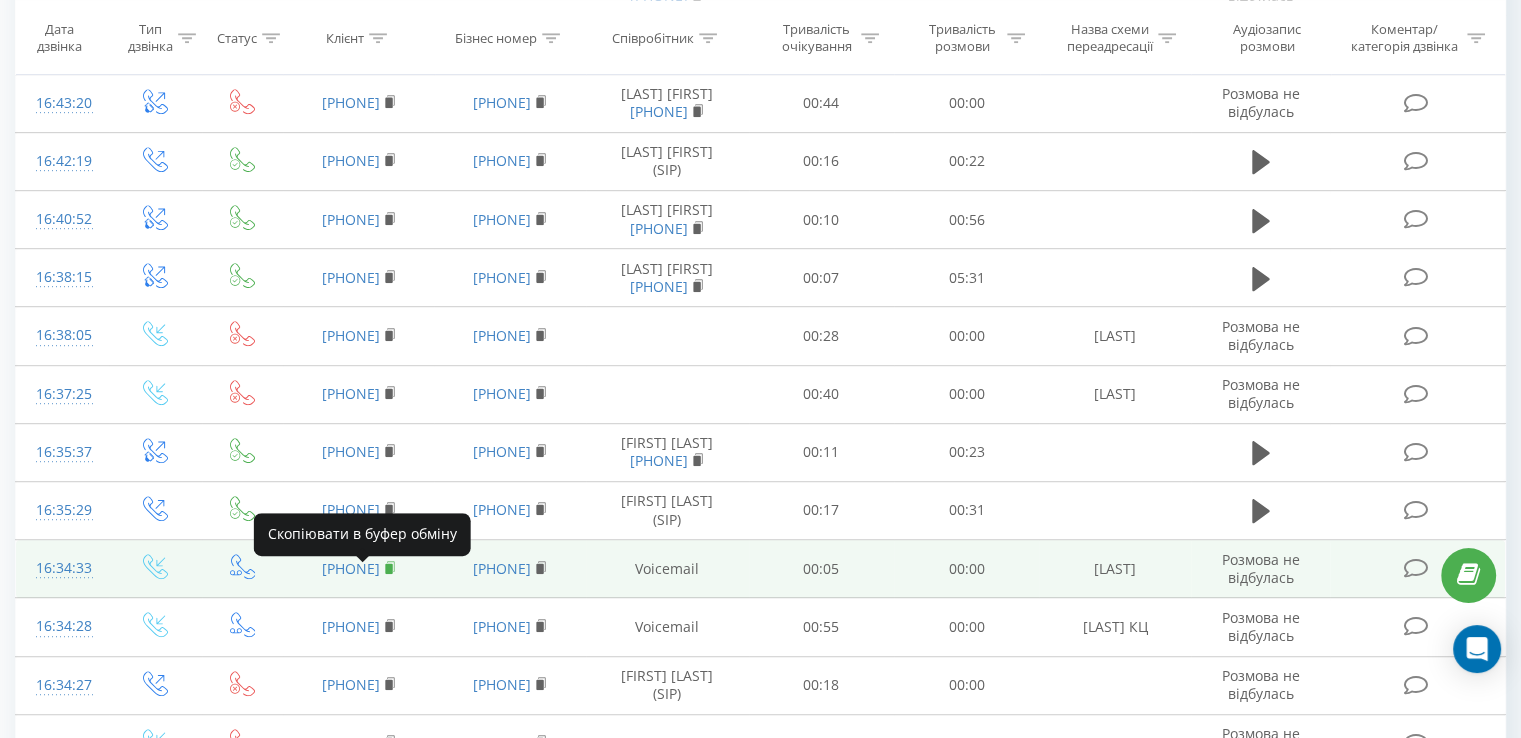click 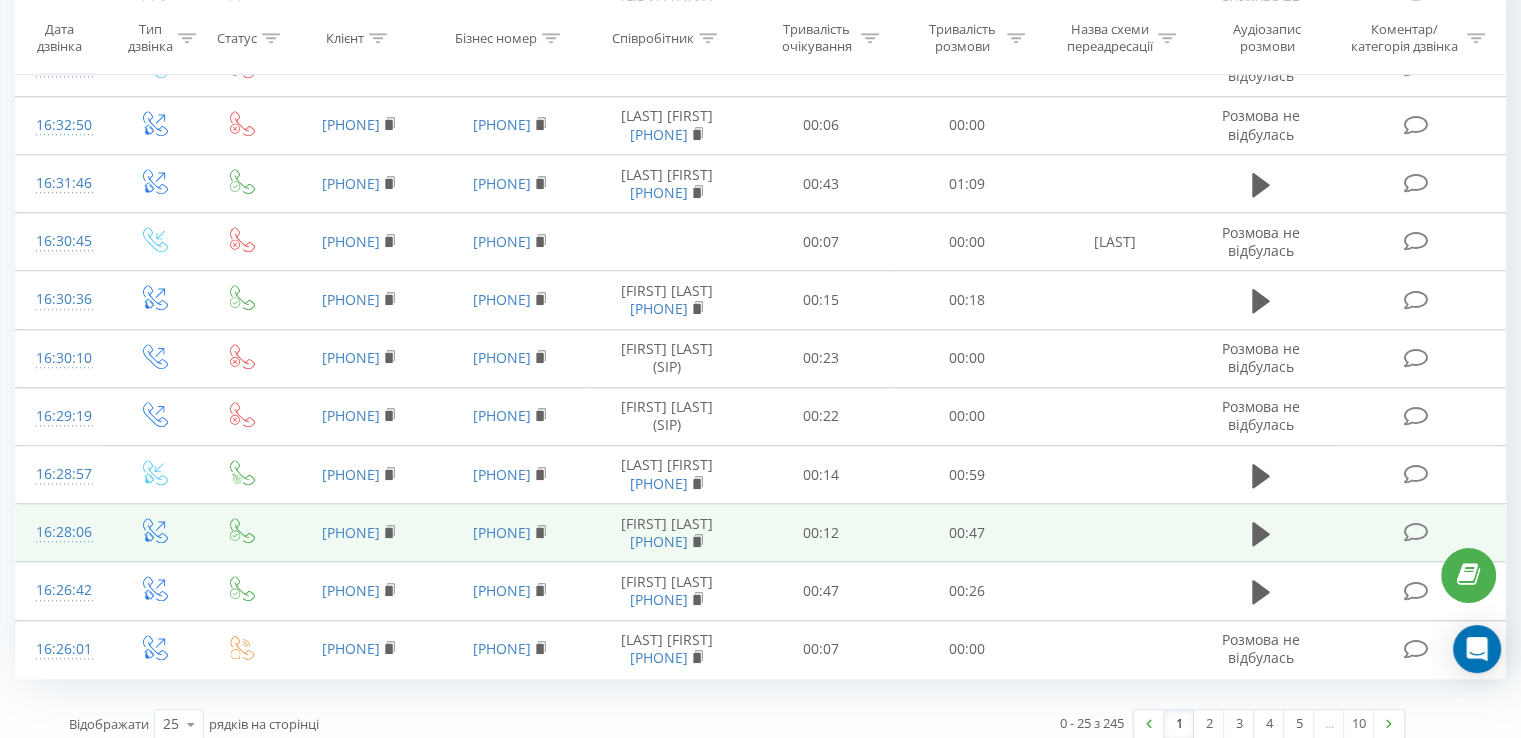 scroll, scrollTop: 1766, scrollLeft: 0, axis: vertical 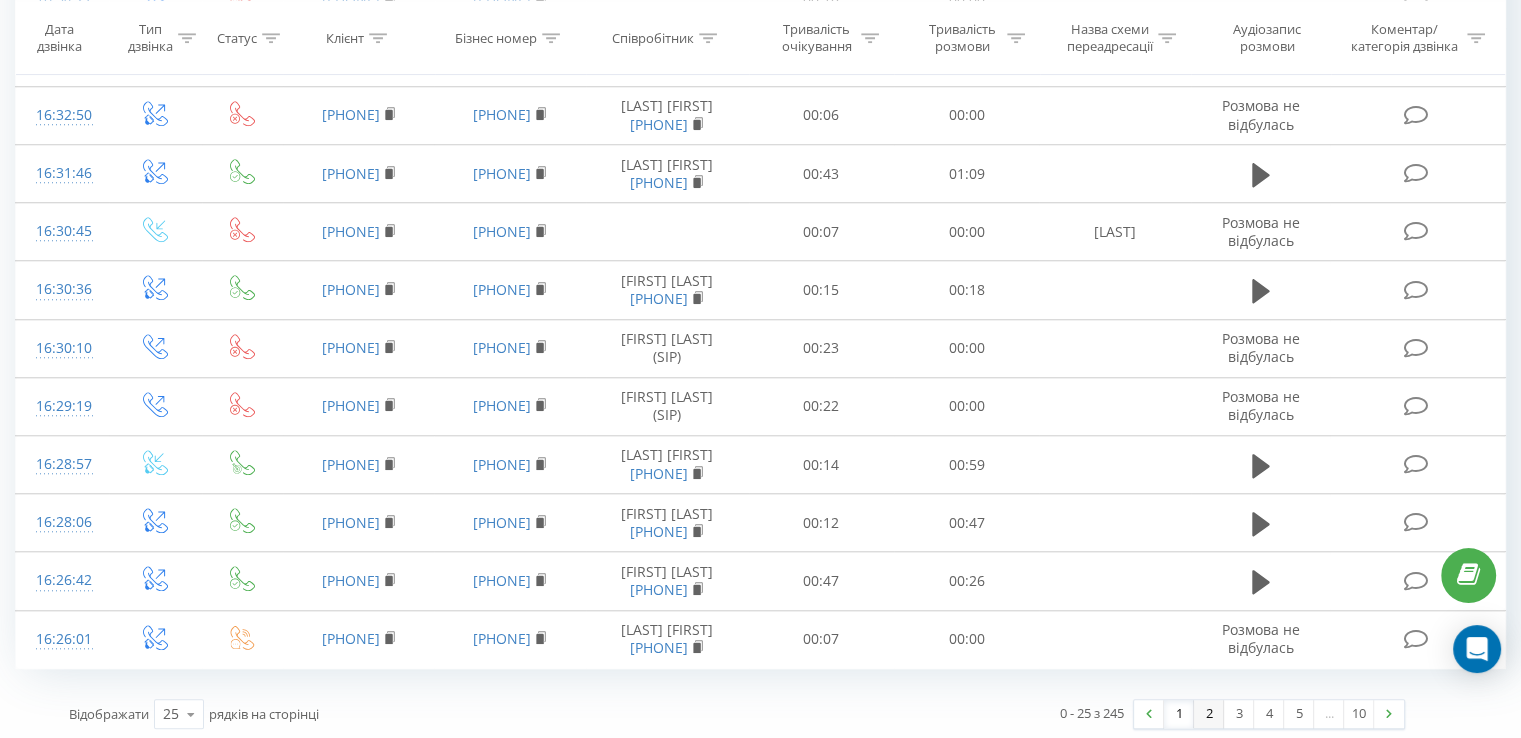 click on "2" at bounding box center [1209, 714] 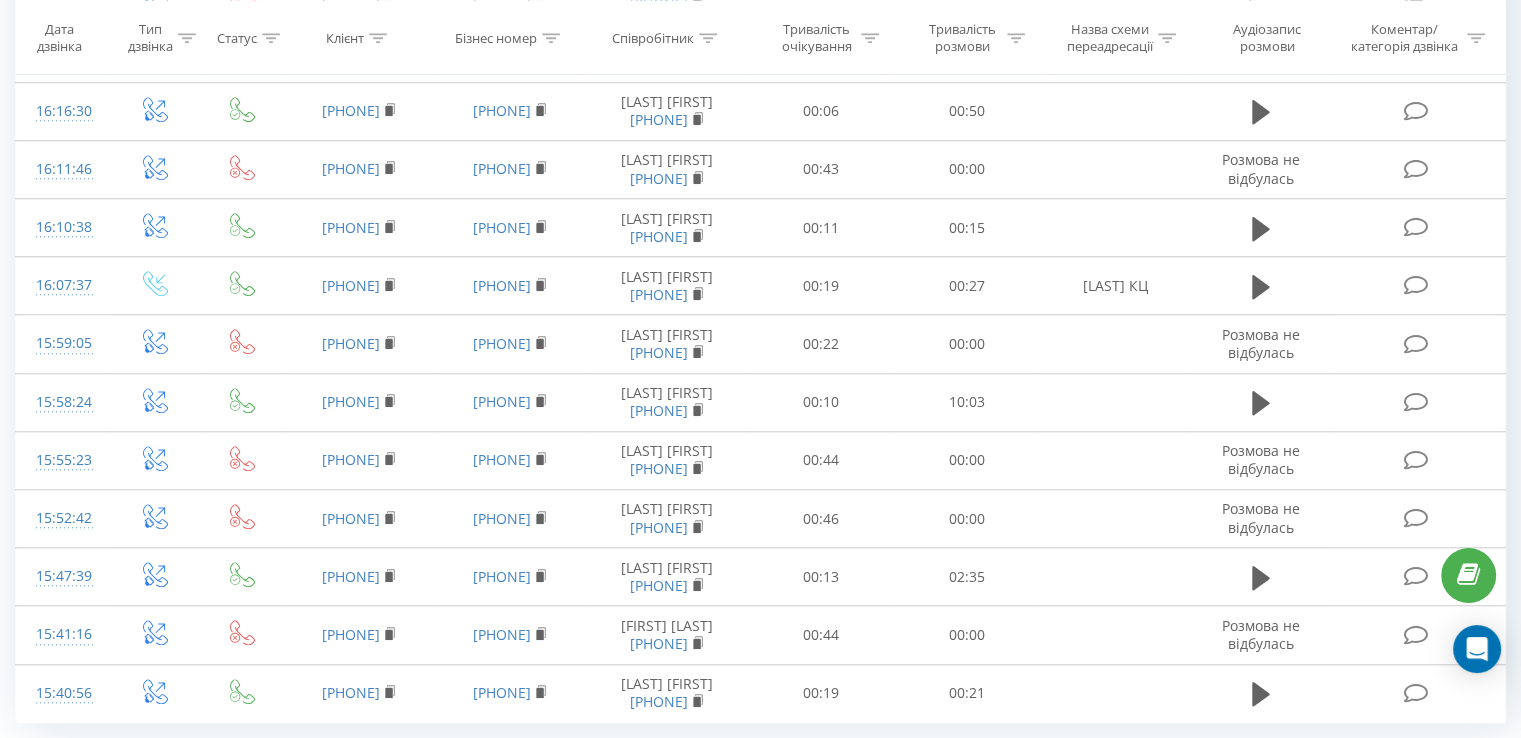 scroll, scrollTop: 1766, scrollLeft: 0, axis: vertical 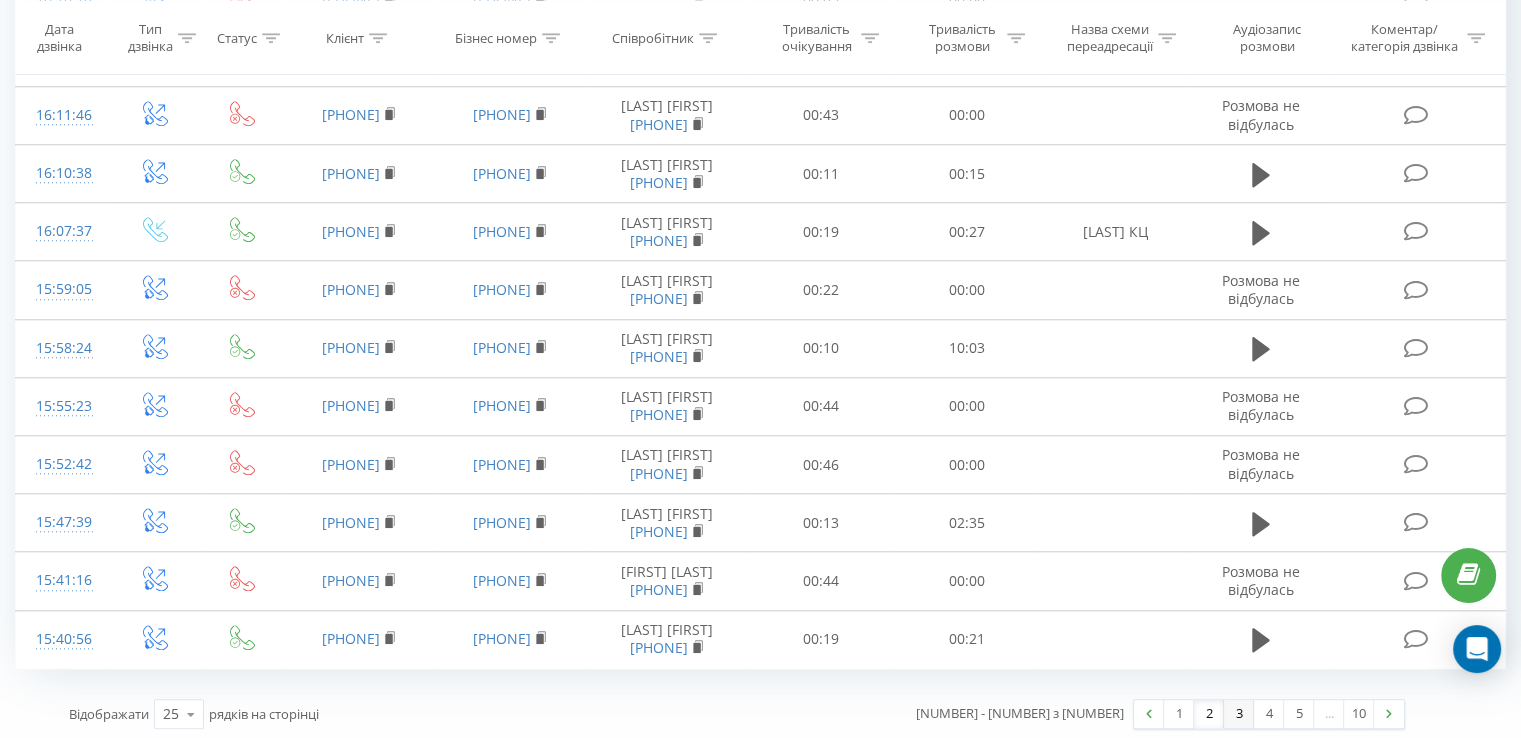 click on "3" at bounding box center (1239, 714) 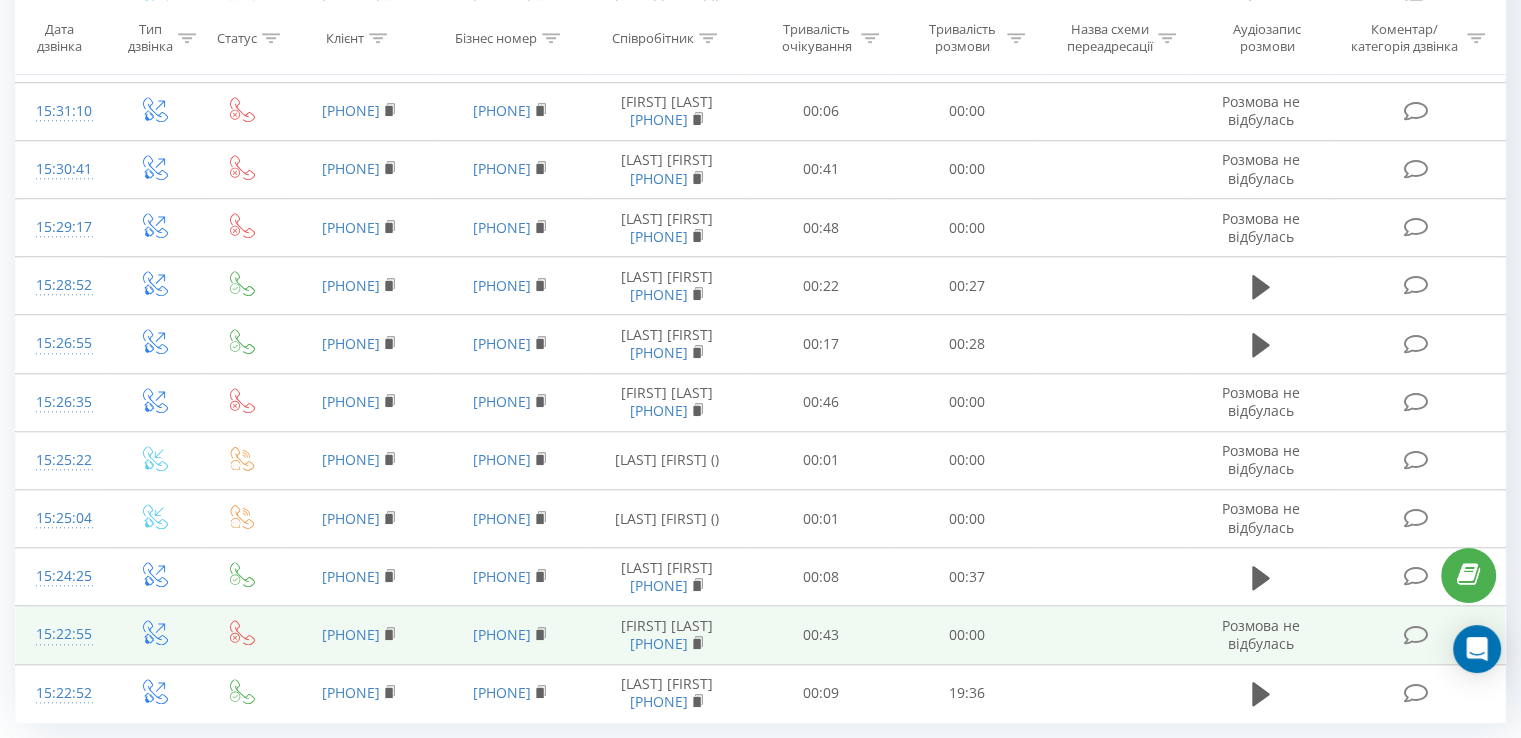 scroll, scrollTop: 1766, scrollLeft: 0, axis: vertical 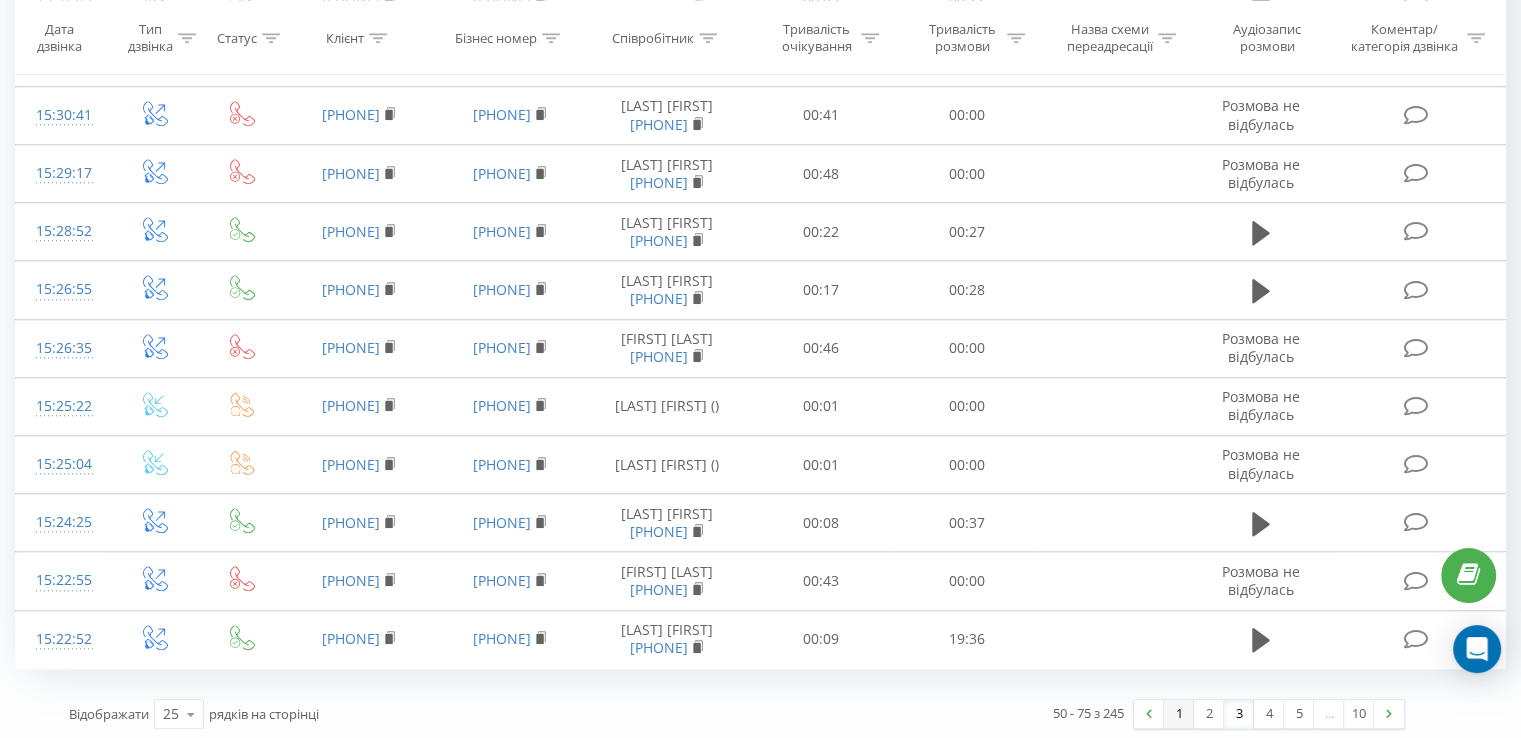 click on "1" at bounding box center [1179, 714] 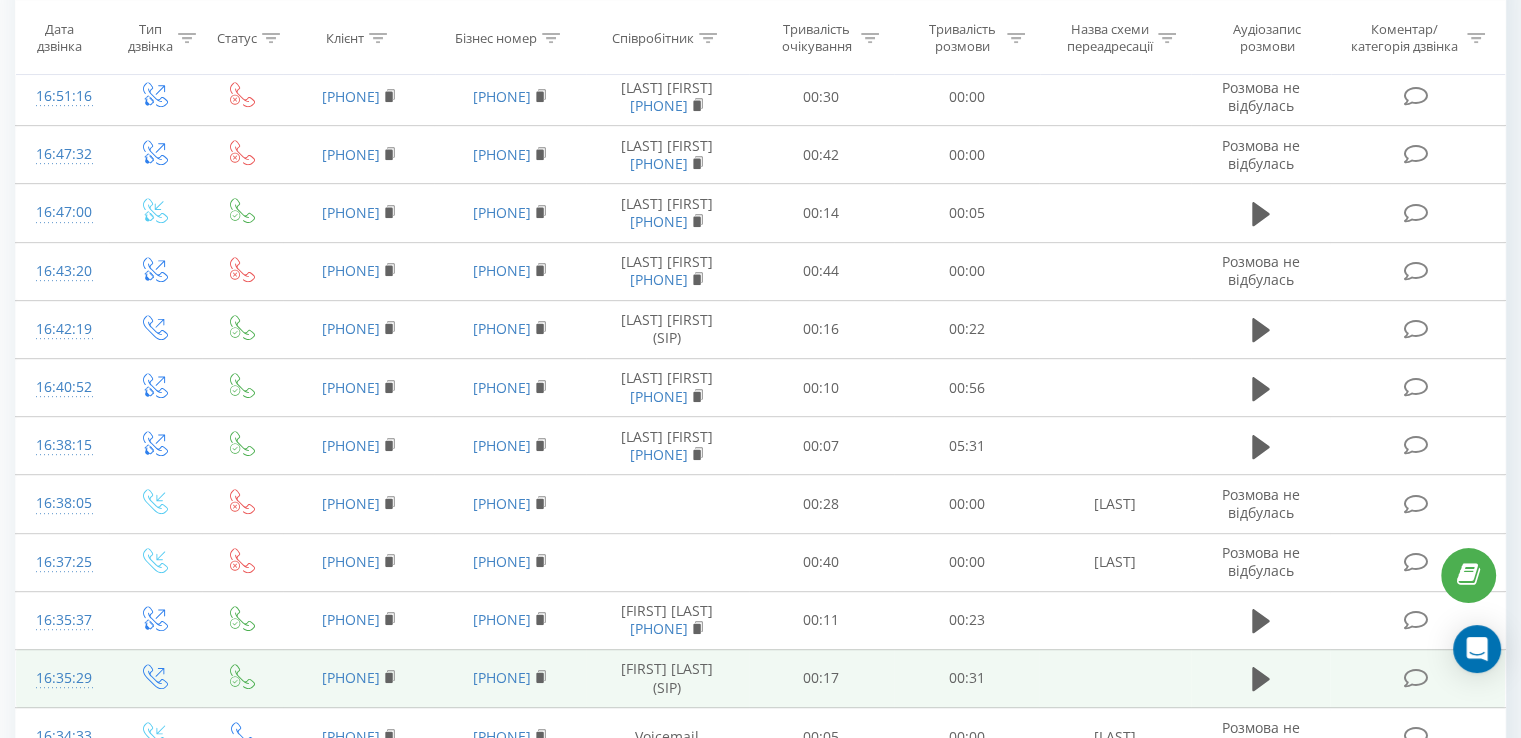 scroll, scrollTop: 1212, scrollLeft: 0, axis: vertical 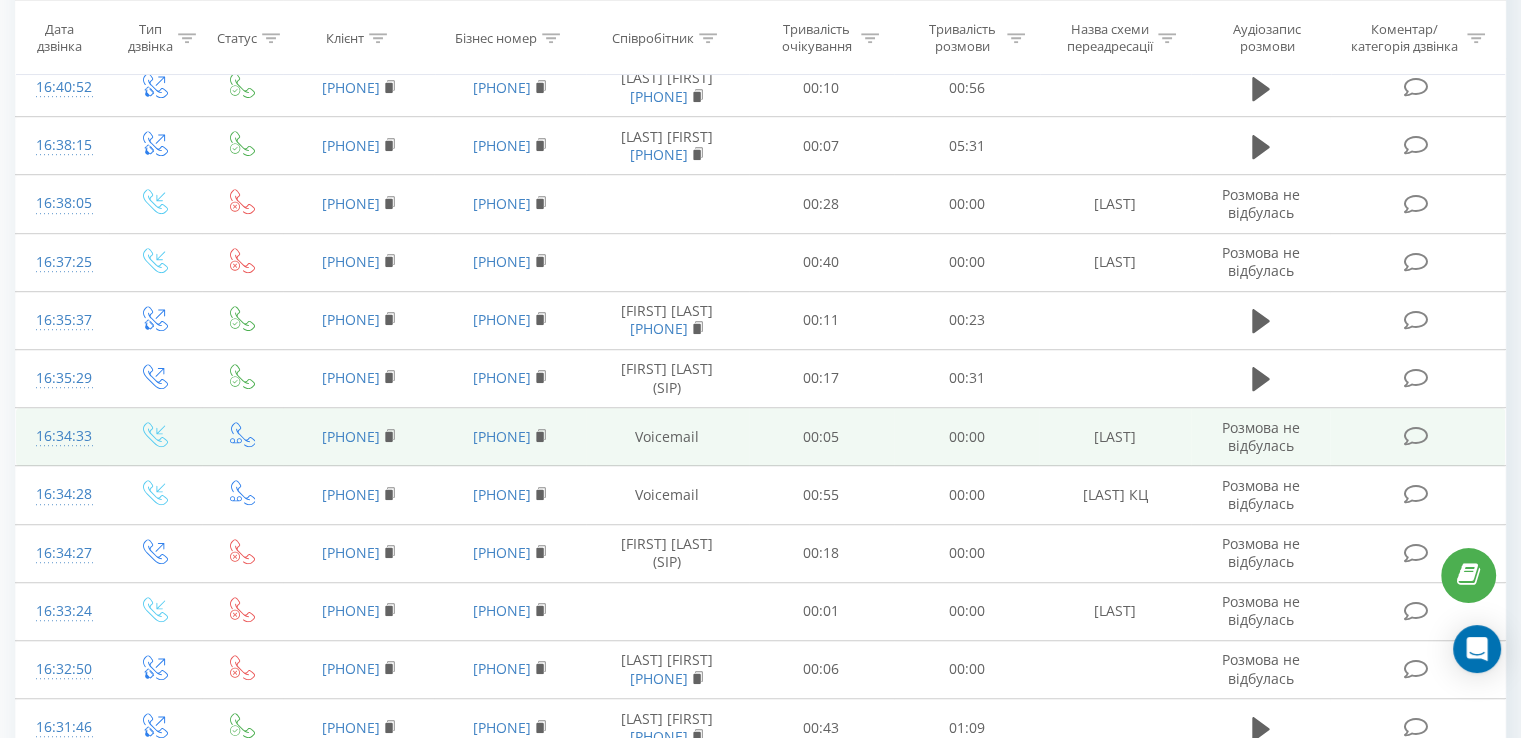 drag, startPoint x: 408, startPoint y: 431, endPoint x: 303, endPoint y: 409, distance: 107.28001 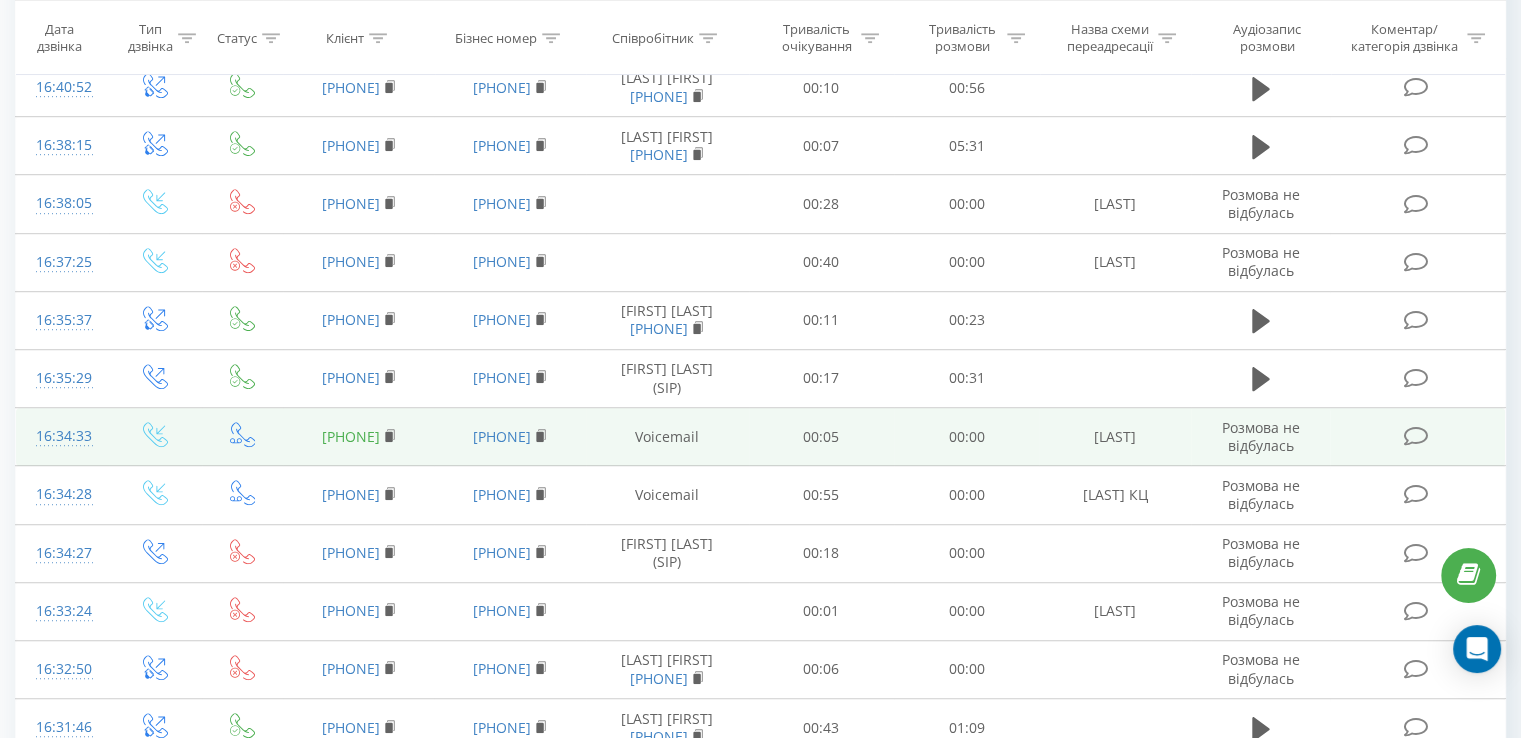 copy on "380672669921" 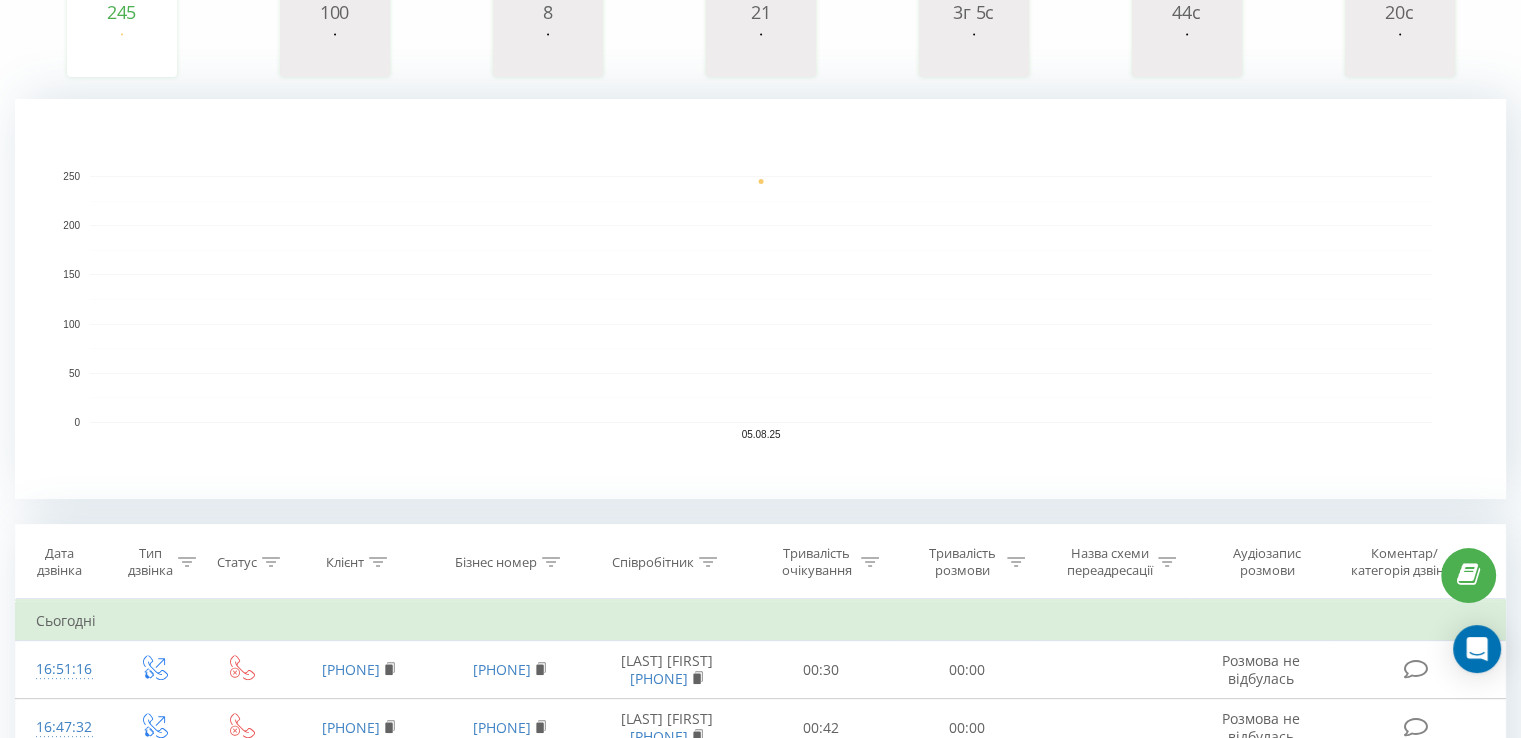 scroll, scrollTop: 512, scrollLeft: 0, axis: vertical 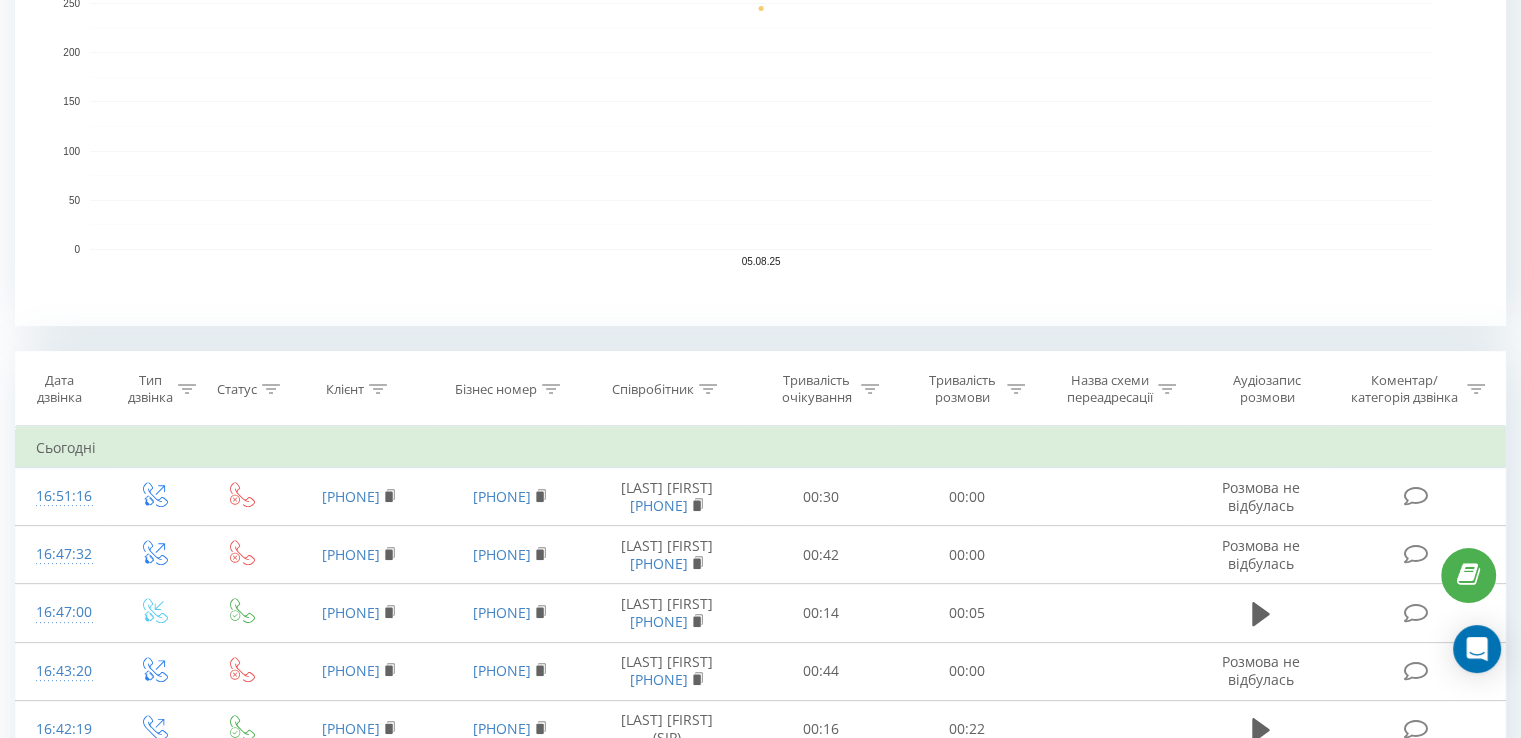 click on "Співробітник" at bounding box center (653, 389) 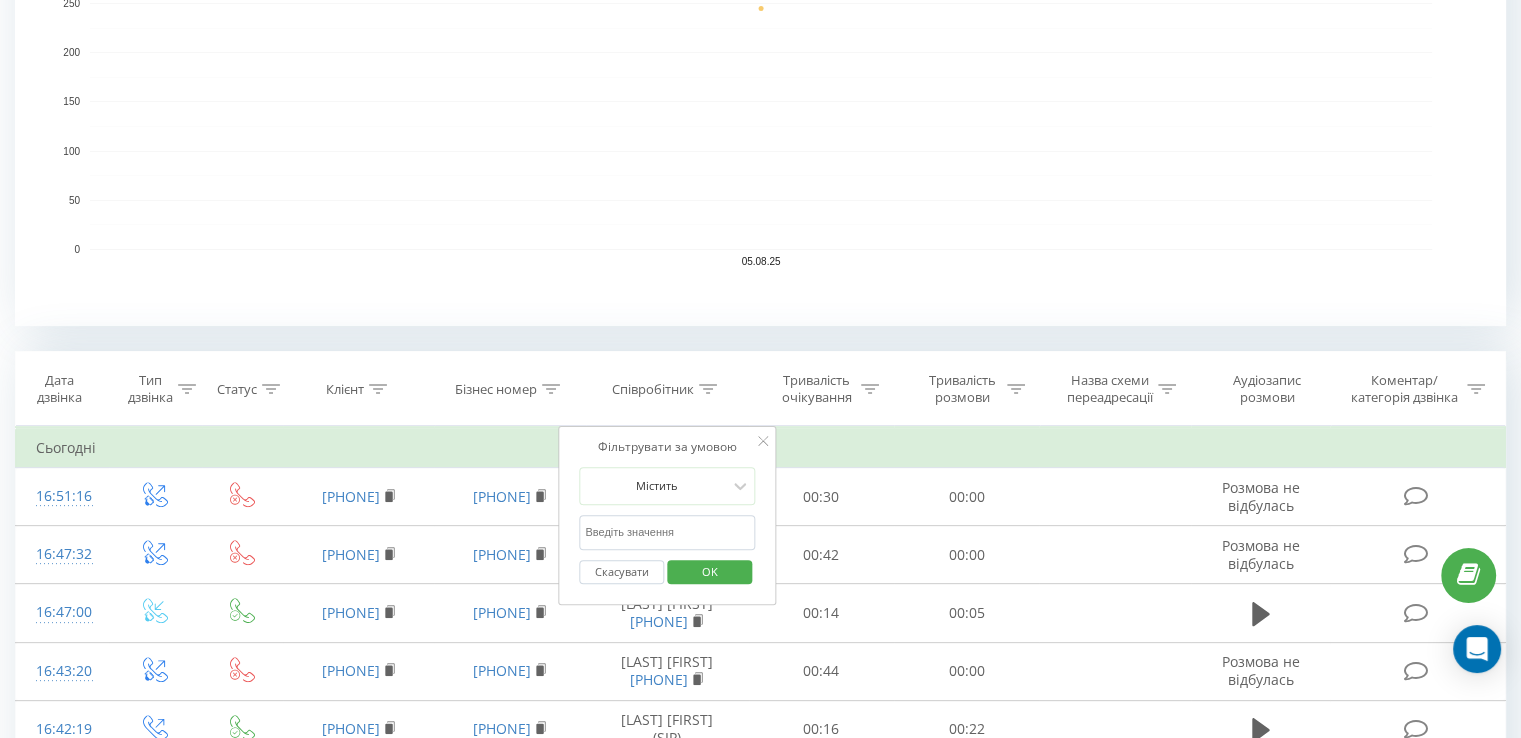 click on "воліцька" at bounding box center (667, 532) 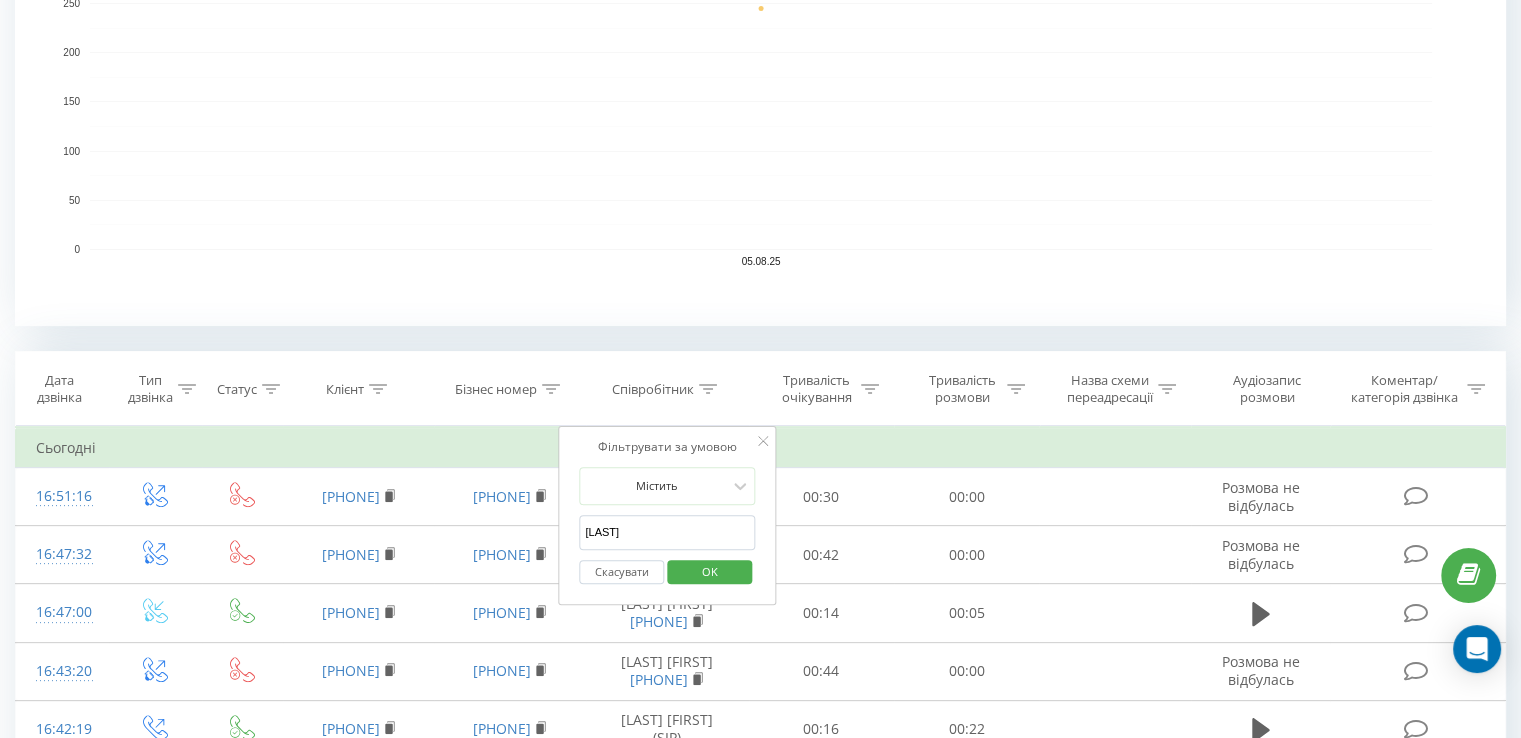 click on "OK" at bounding box center [710, 571] 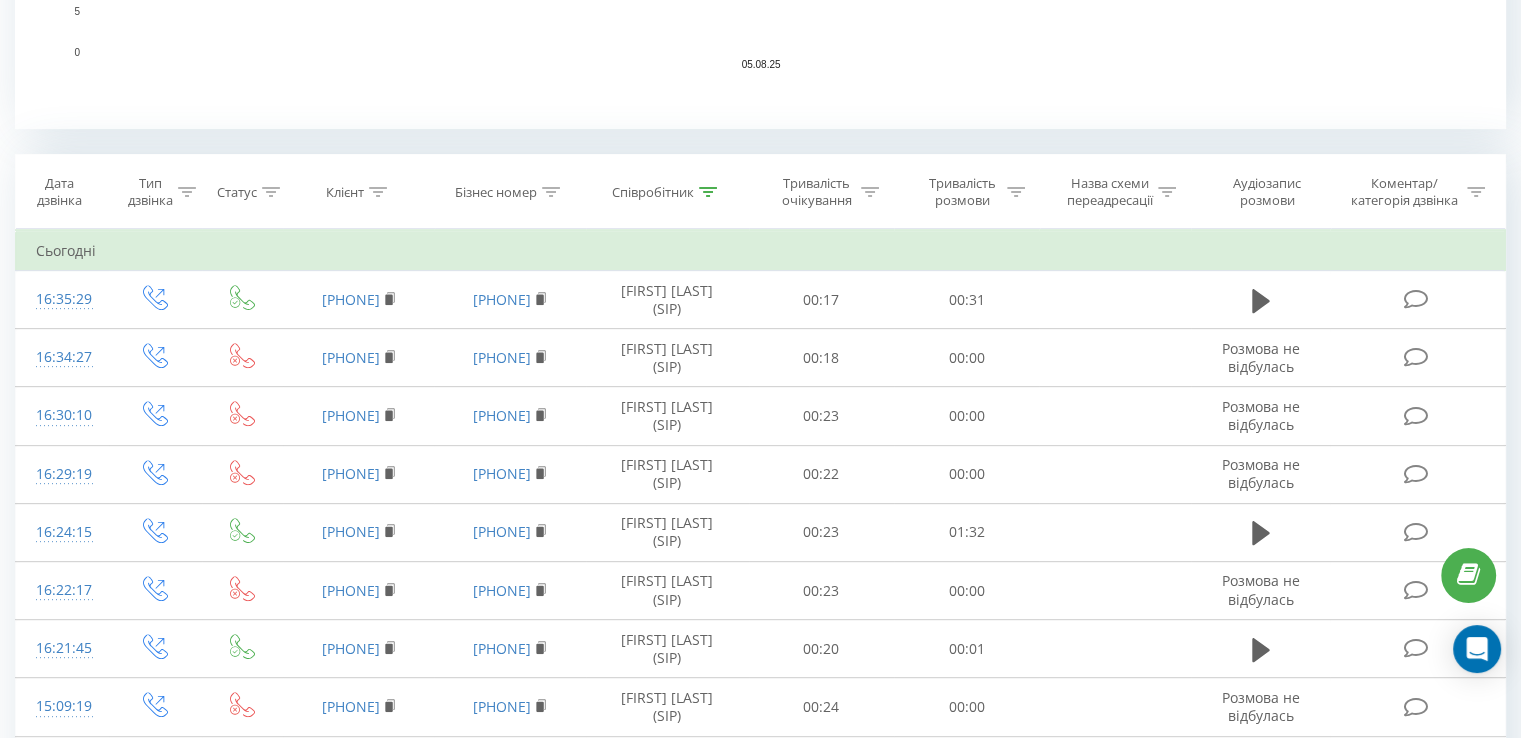 scroll, scrollTop: 712, scrollLeft: 0, axis: vertical 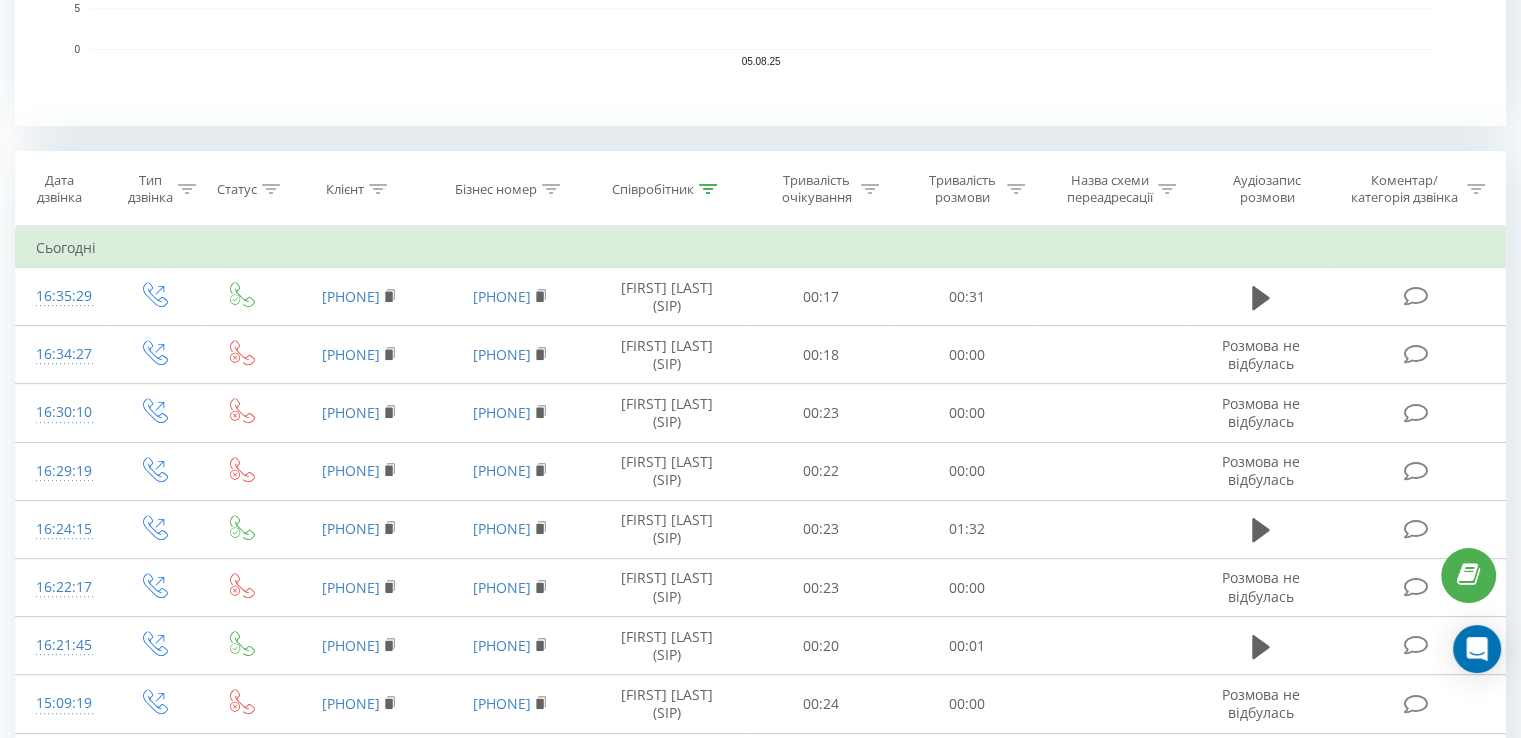click 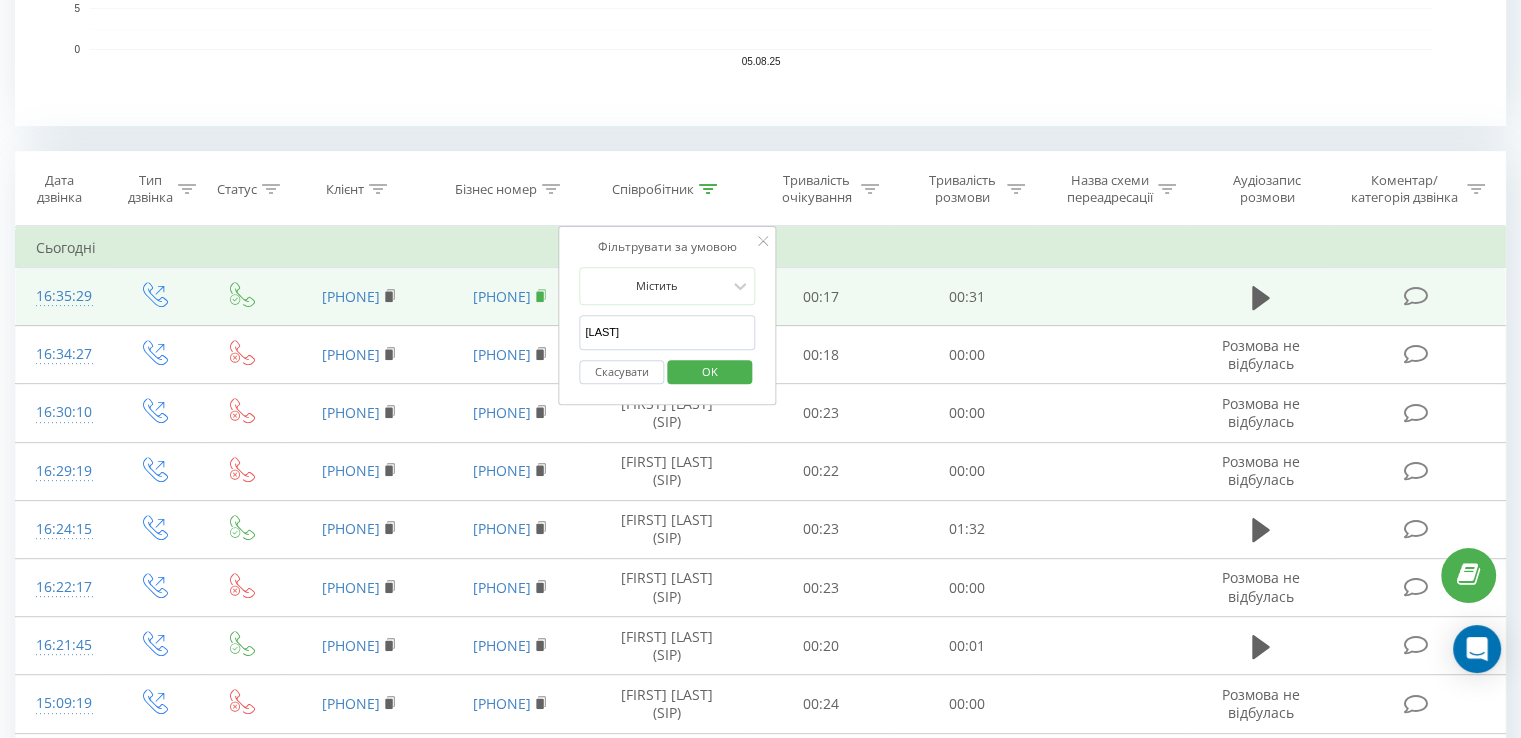 drag, startPoint x: 664, startPoint y: 337, endPoint x: 508, endPoint y: 308, distance: 158.67262 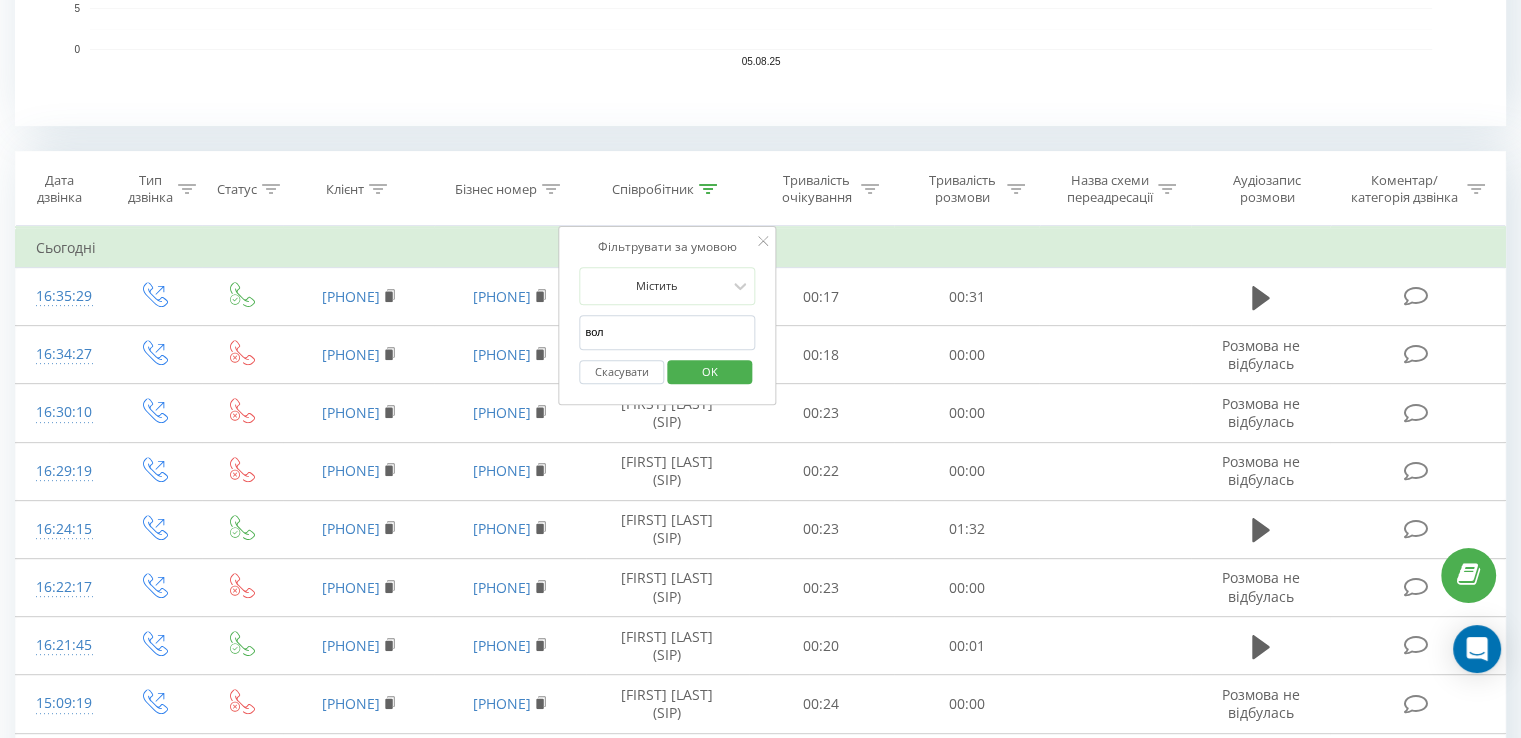 type on "воліцька" 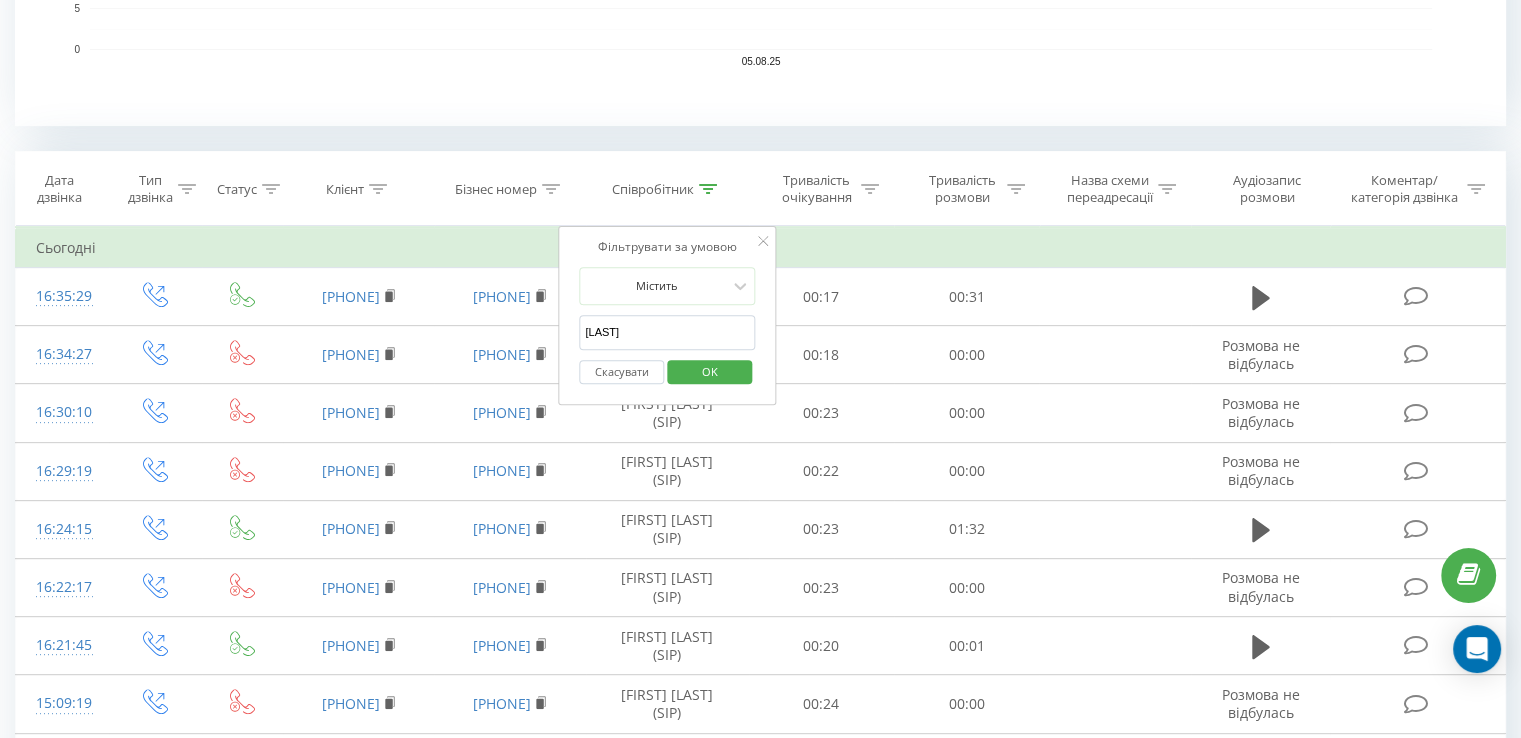 click on "OK" at bounding box center (710, 371) 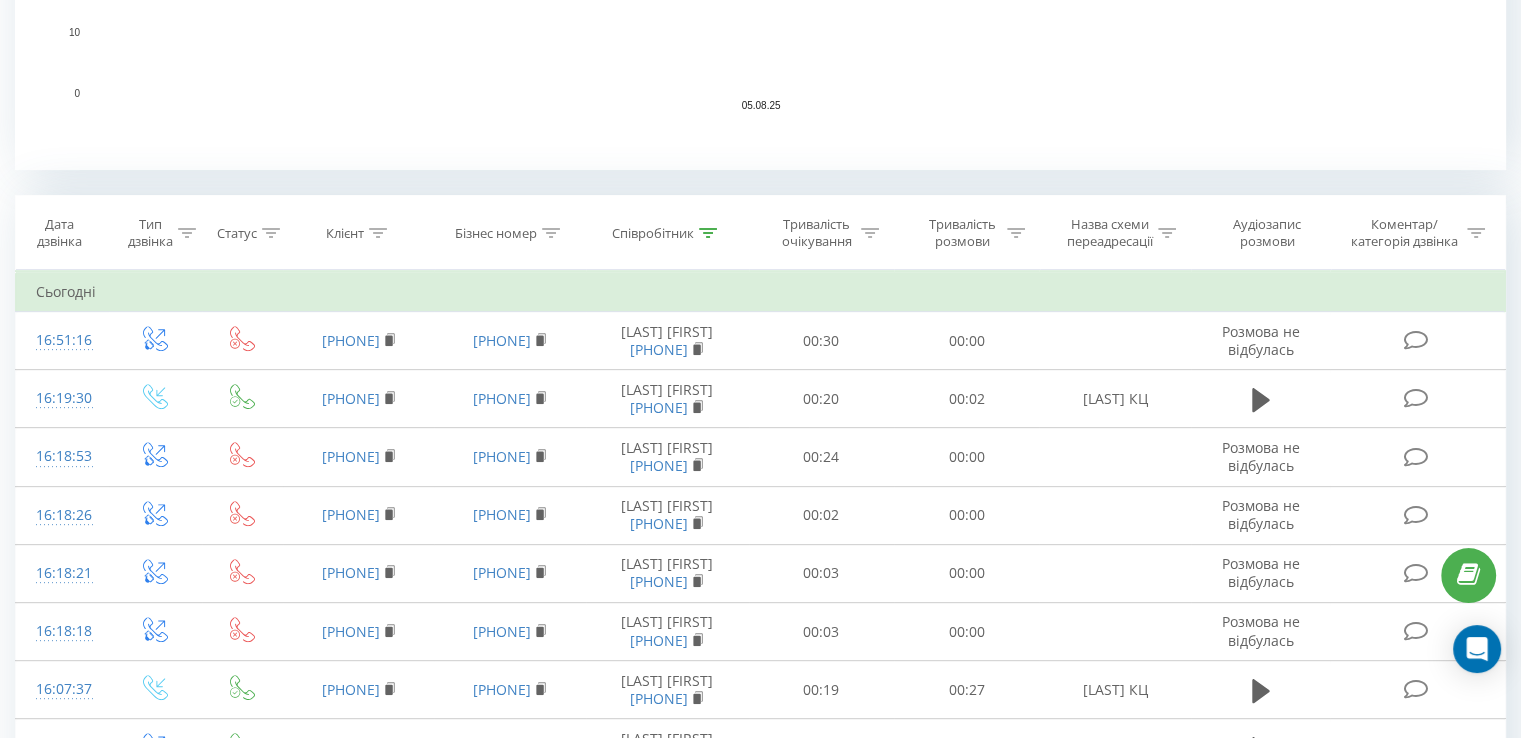 scroll, scrollTop: 692, scrollLeft: 0, axis: vertical 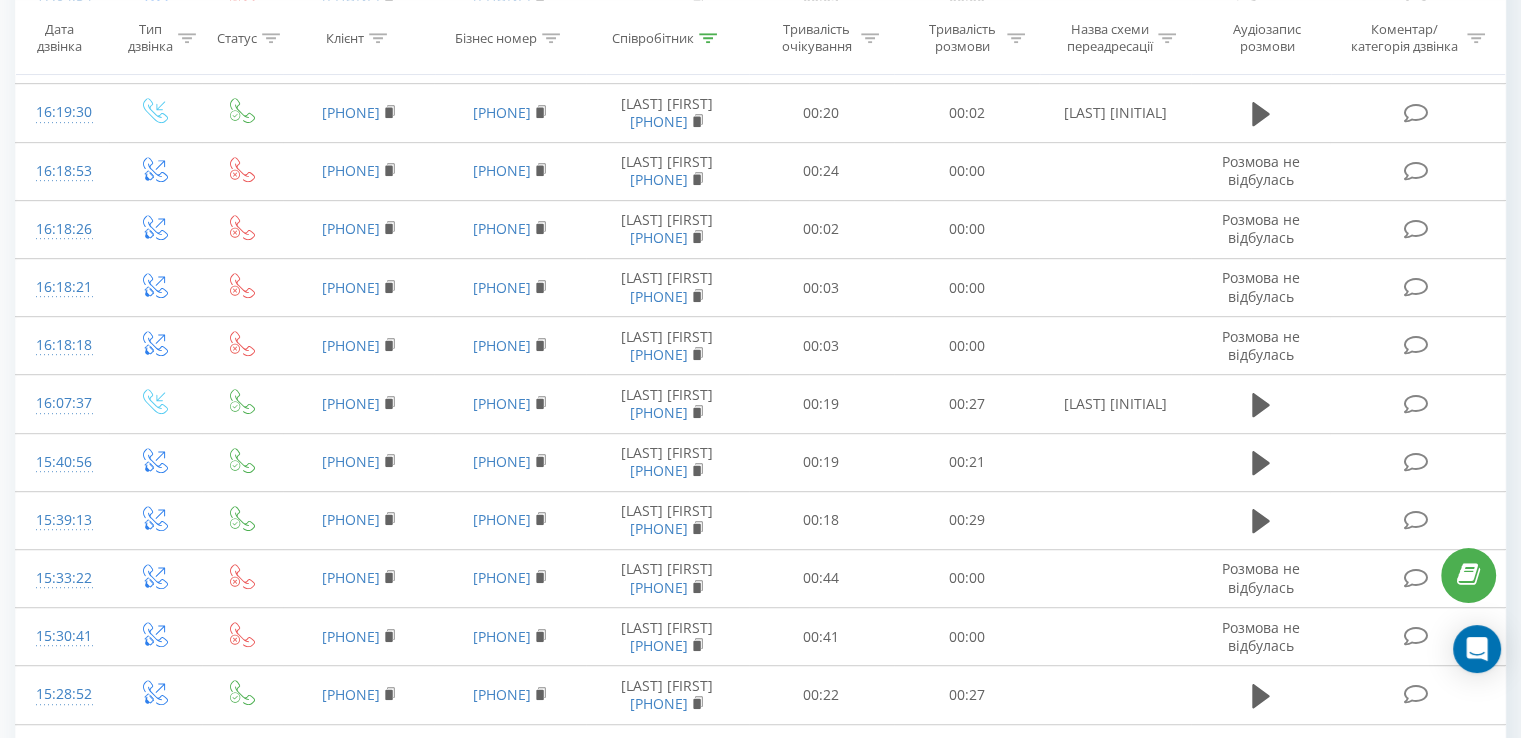 click at bounding box center (708, 37) 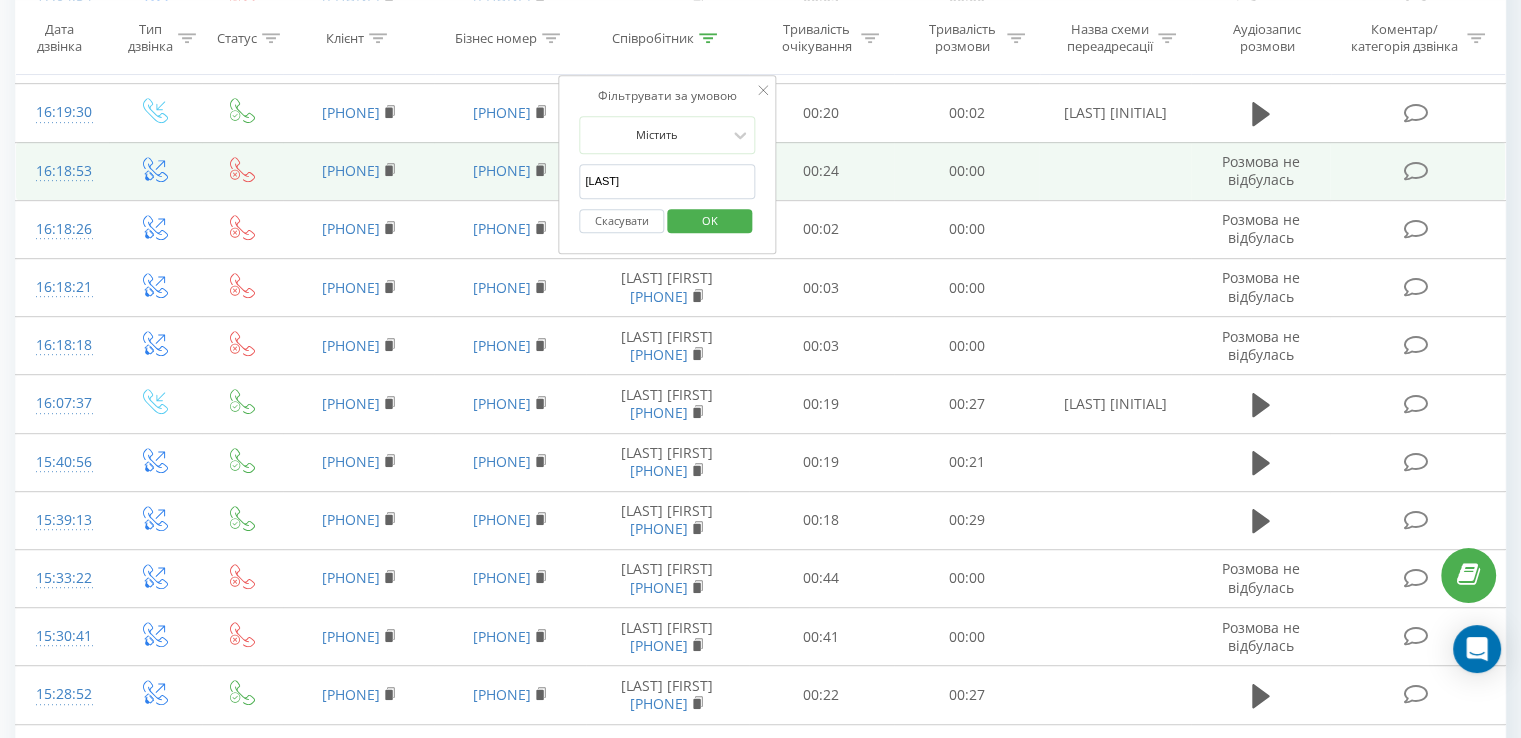 drag, startPoint x: 683, startPoint y: 171, endPoint x: 244, endPoint y: 148, distance: 439.60208 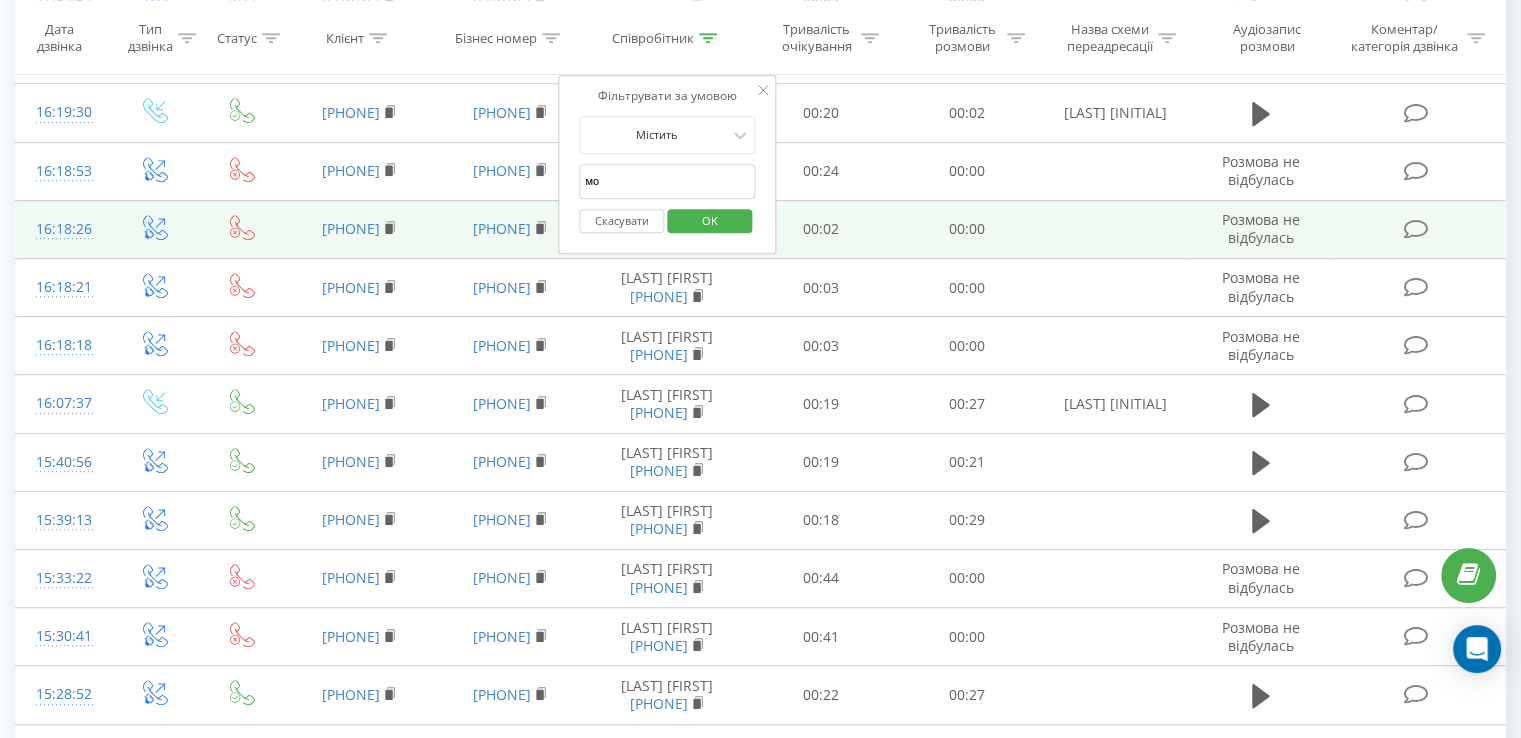 type on "[LAST]" 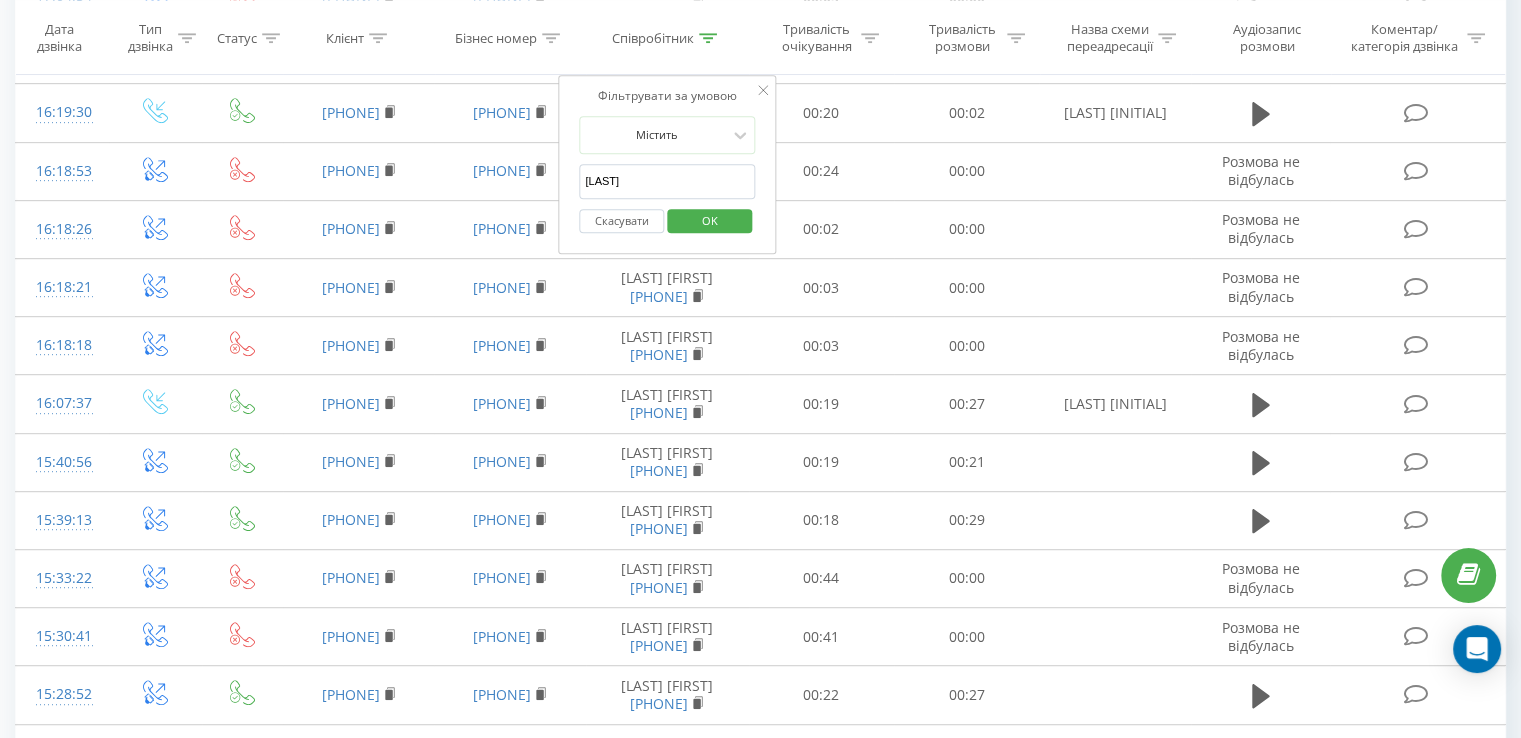 click on "OK" at bounding box center [710, 220] 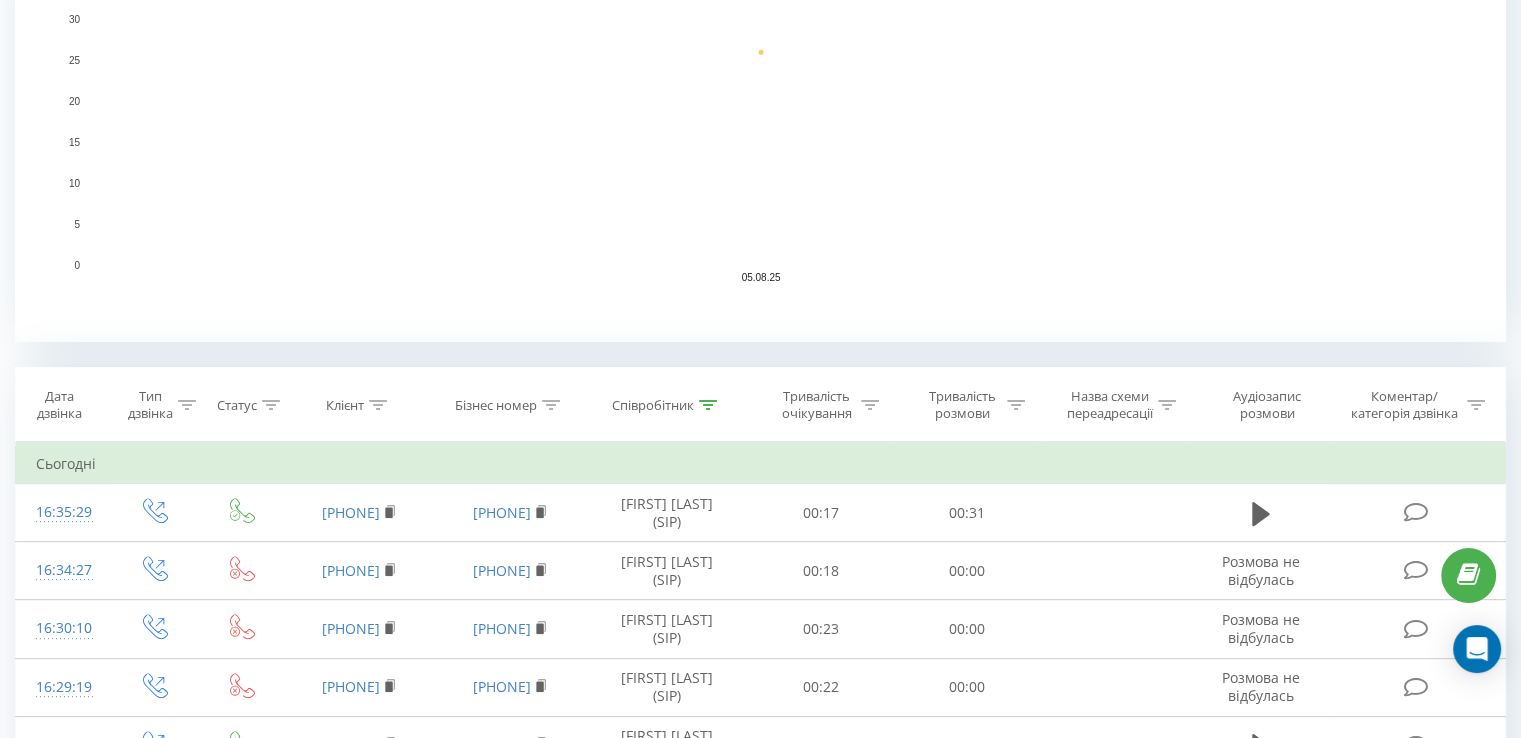 scroll, scrollTop: 600, scrollLeft: 0, axis: vertical 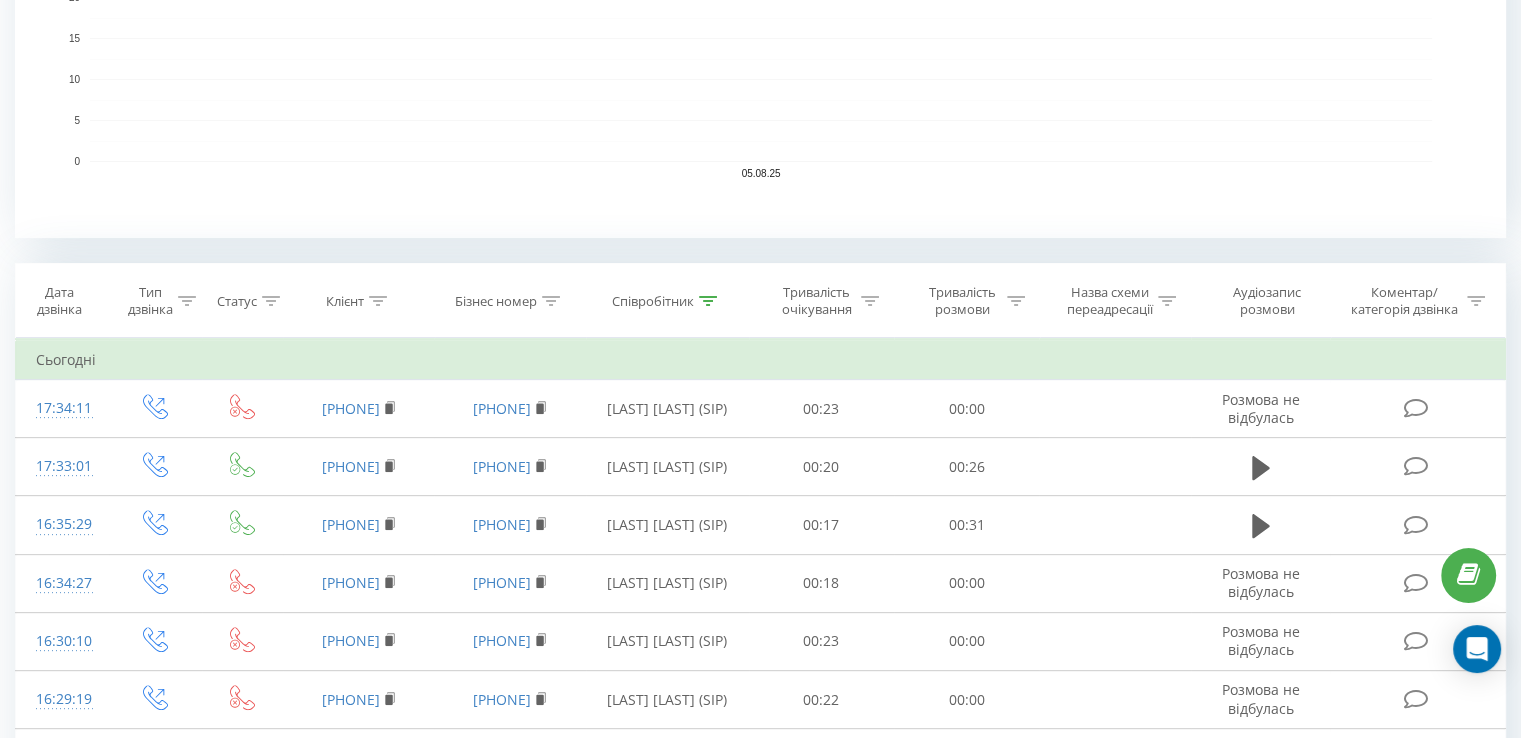 click 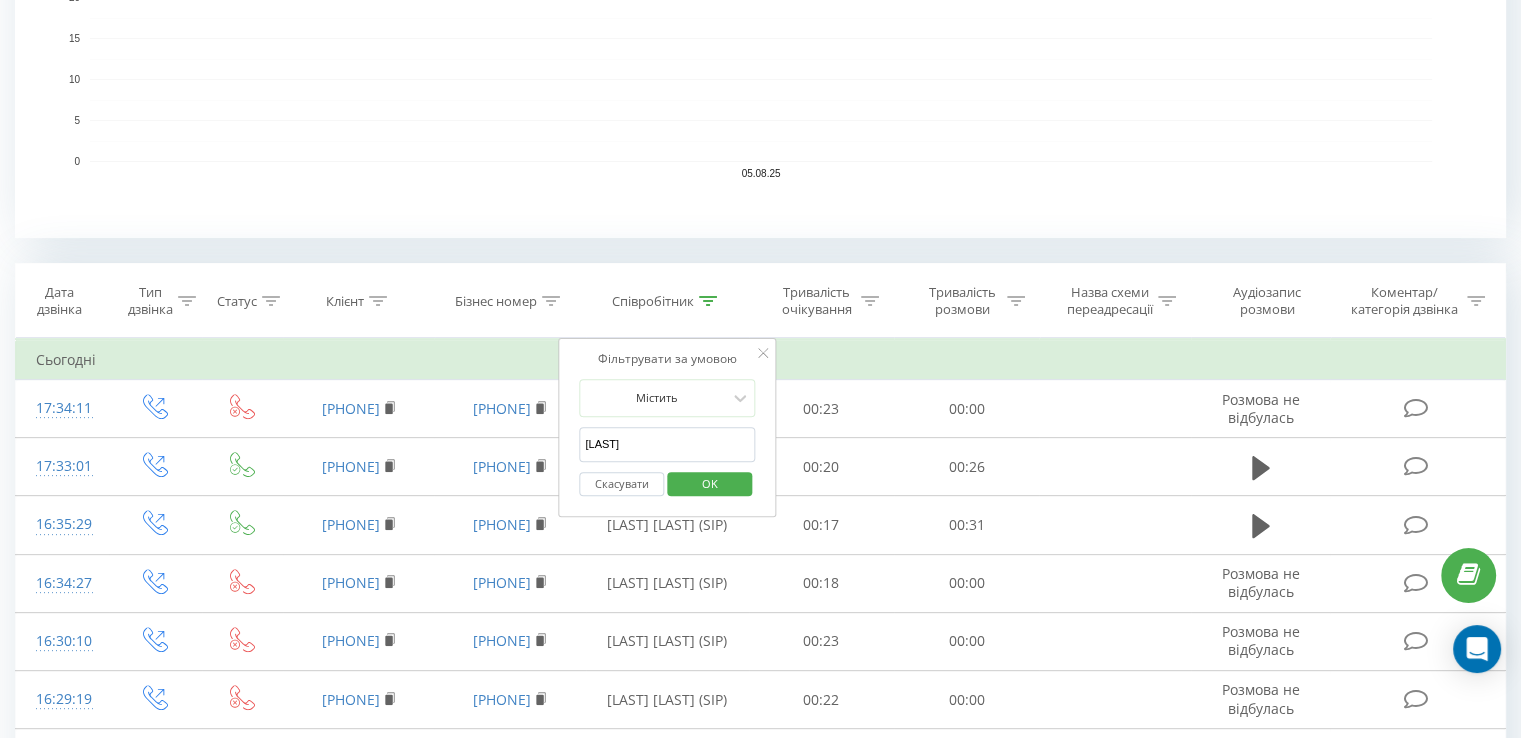 click on "Скасувати" at bounding box center (621, 484) 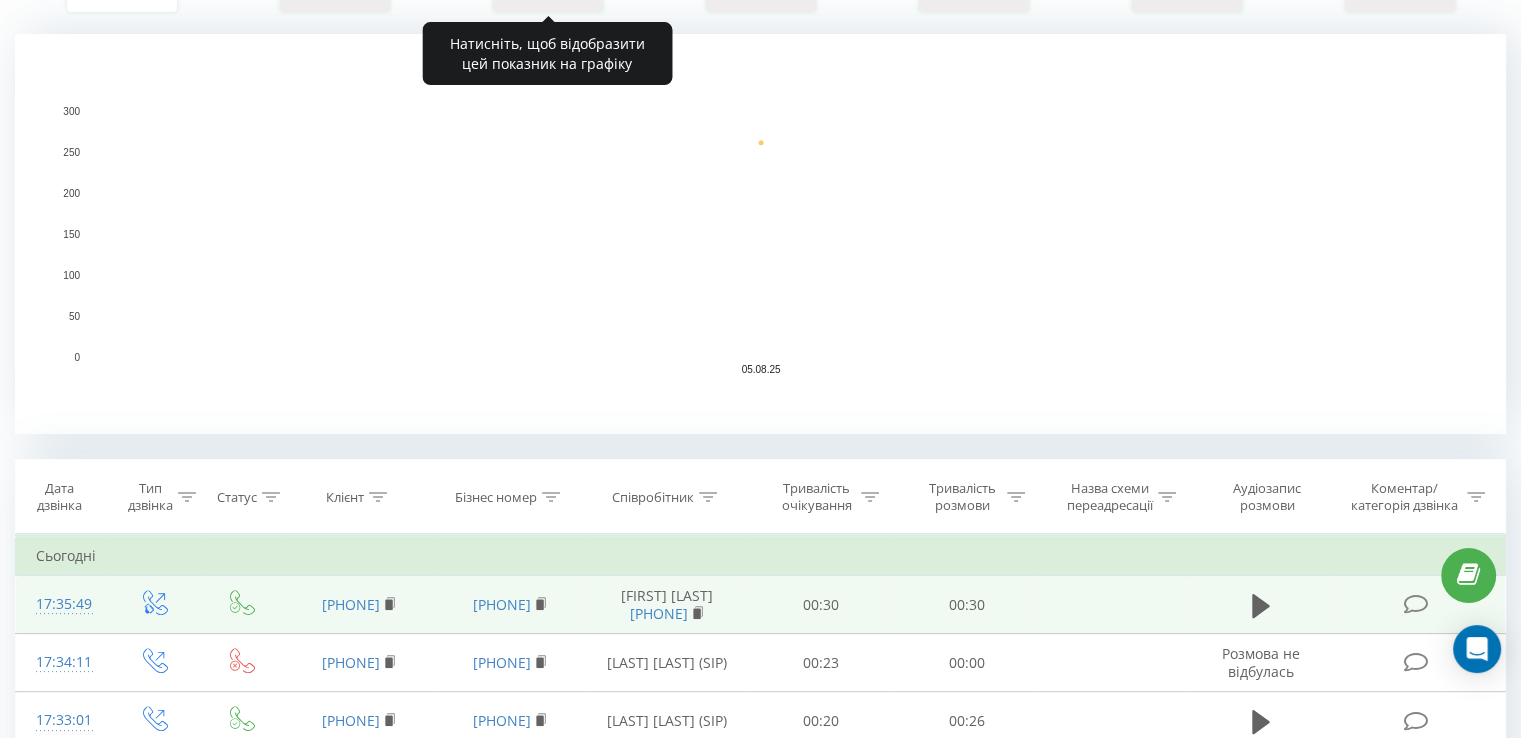 scroll, scrollTop: 680, scrollLeft: 0, axis: vertical 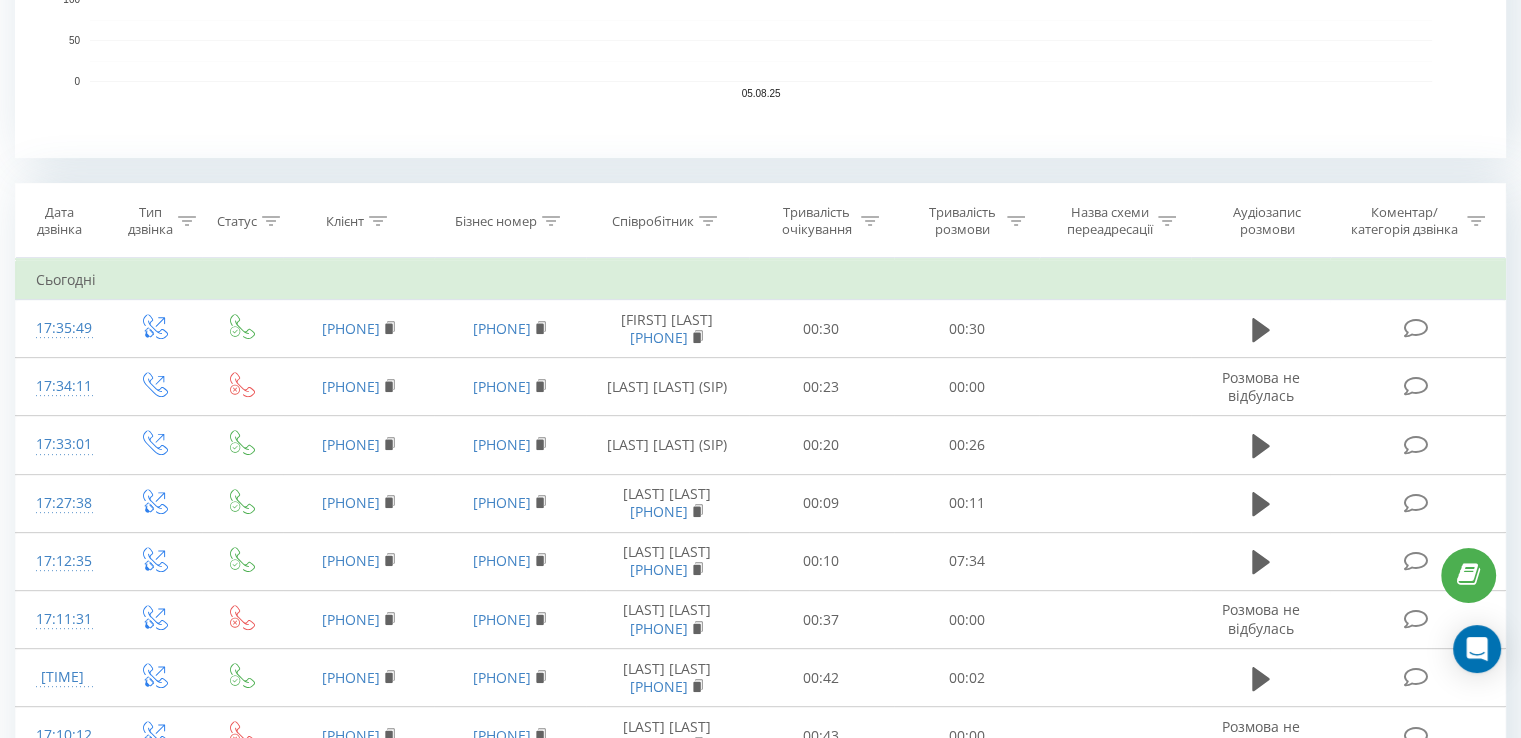 click 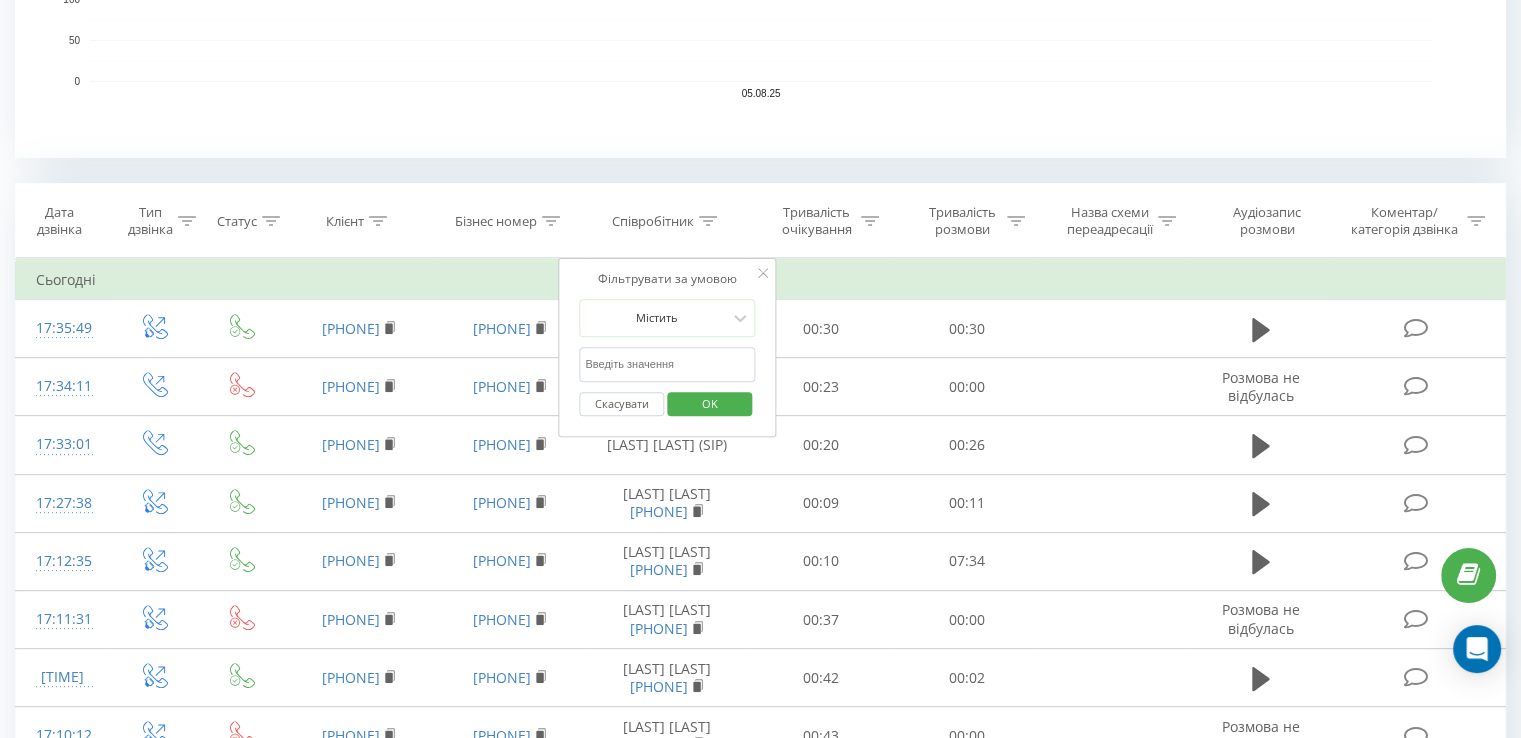 click on "[LAST]" at bounding box center [667, 364] 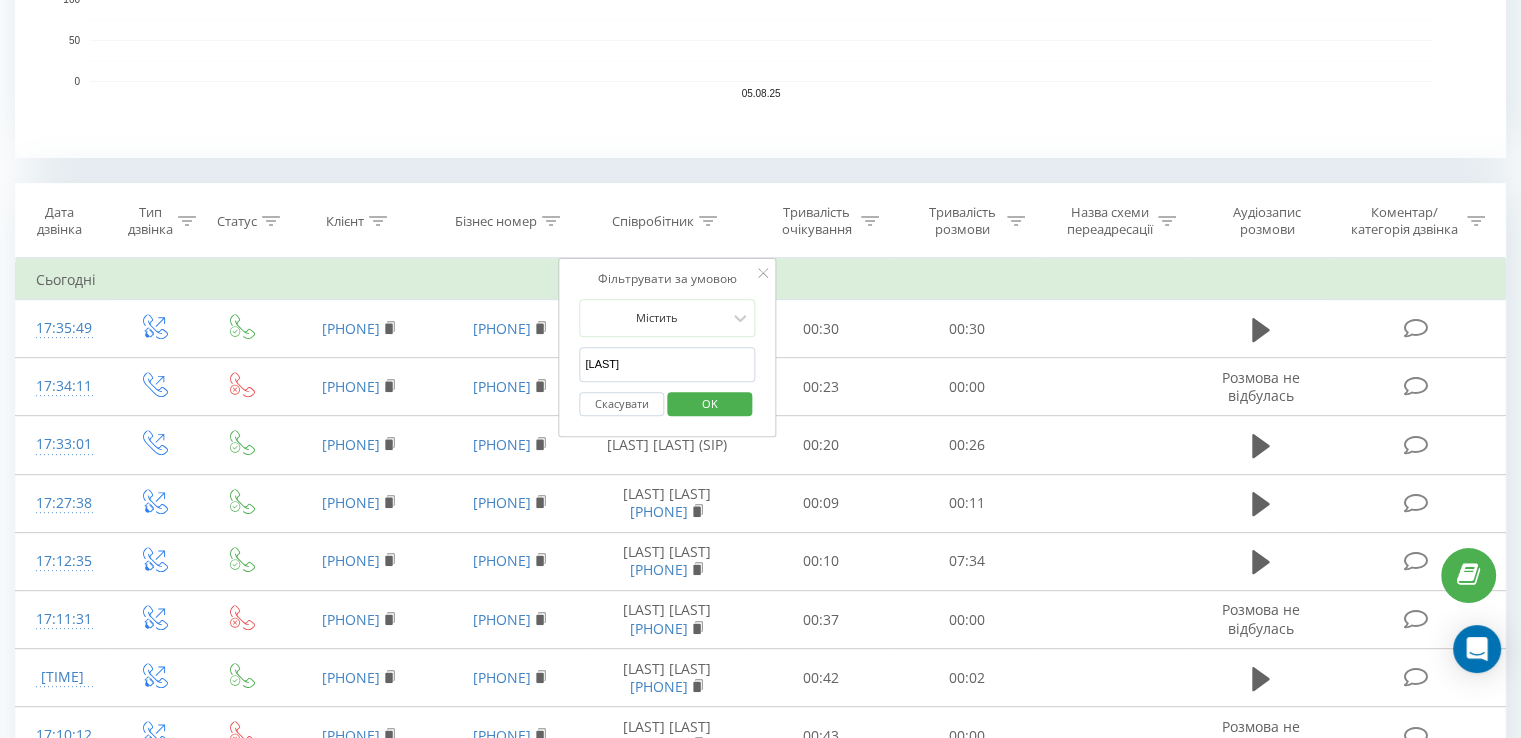 click on "OK" at bounding box center [710, 403] 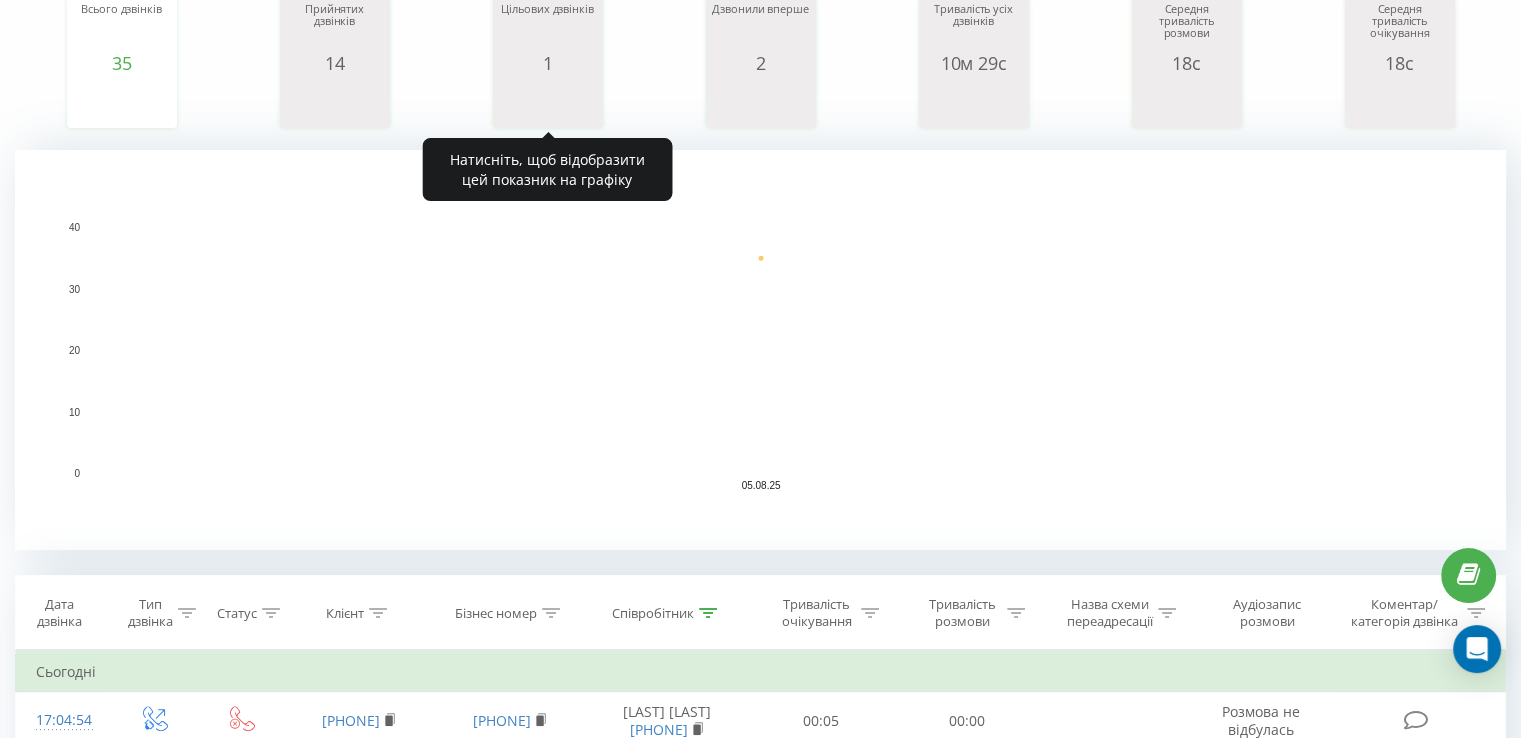 scroll, scrollTop: 600, scrollLeft: 0, axis: vertical 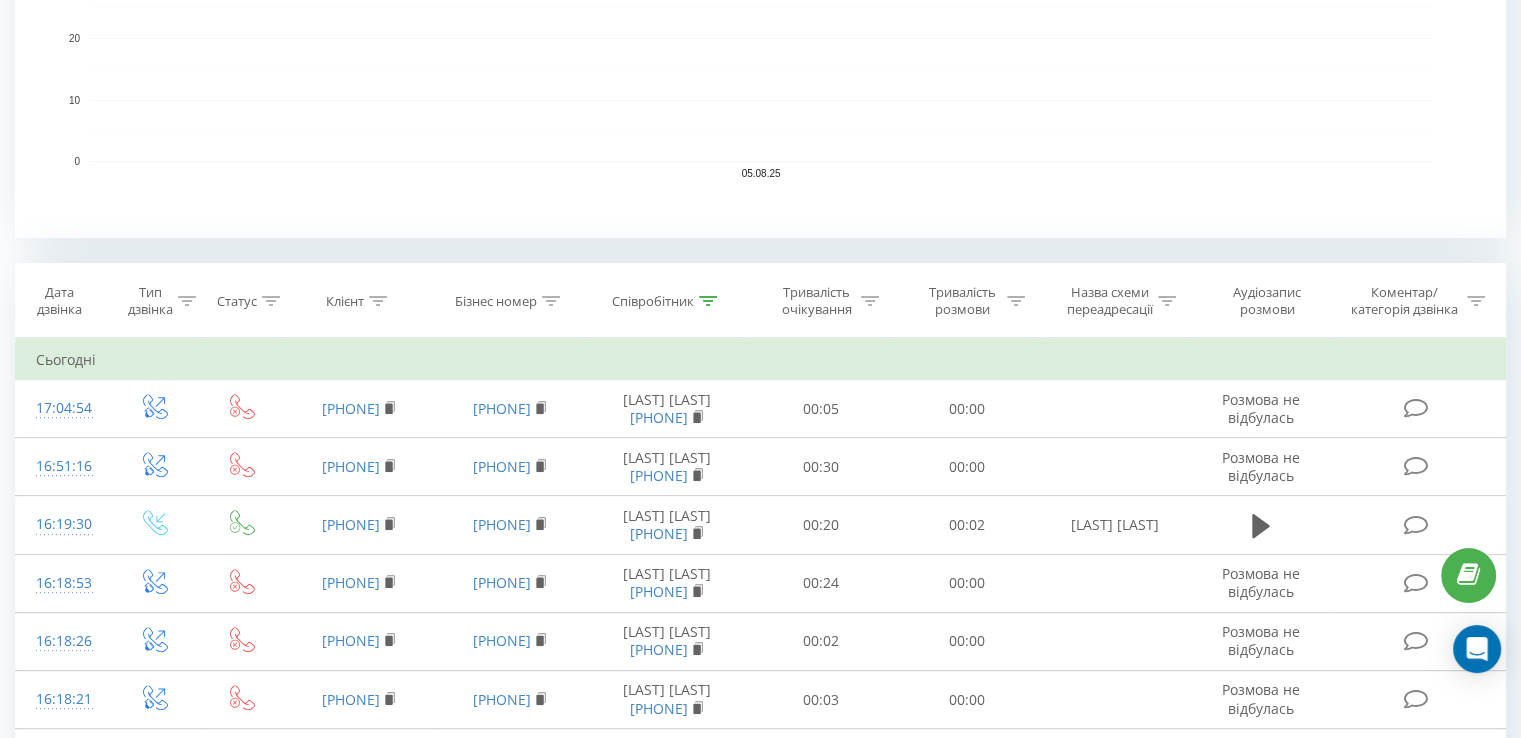 click 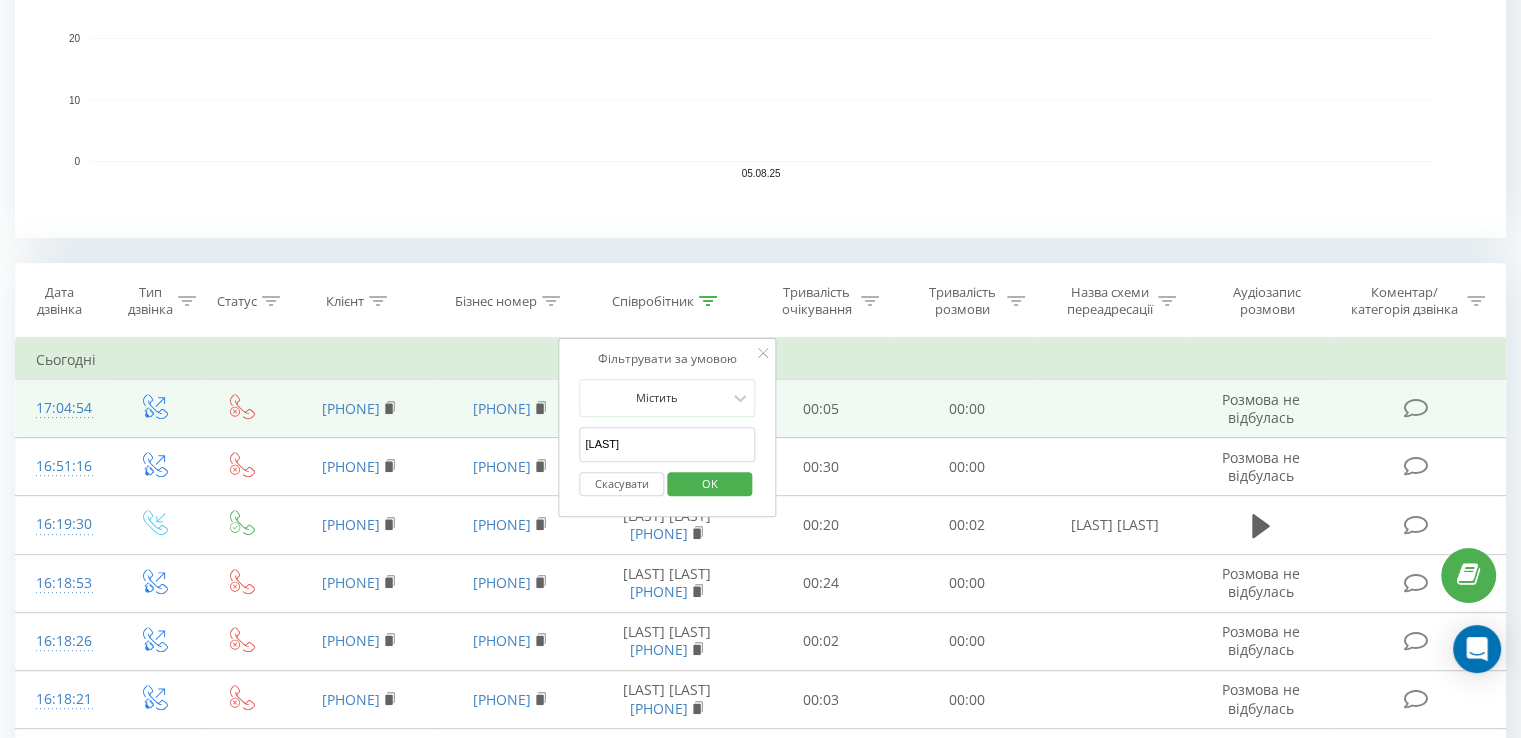 drag, startPoint x: 648, startPoint y: 440, endPoint x: 520, endPoint y: 431, distance: 128.31601 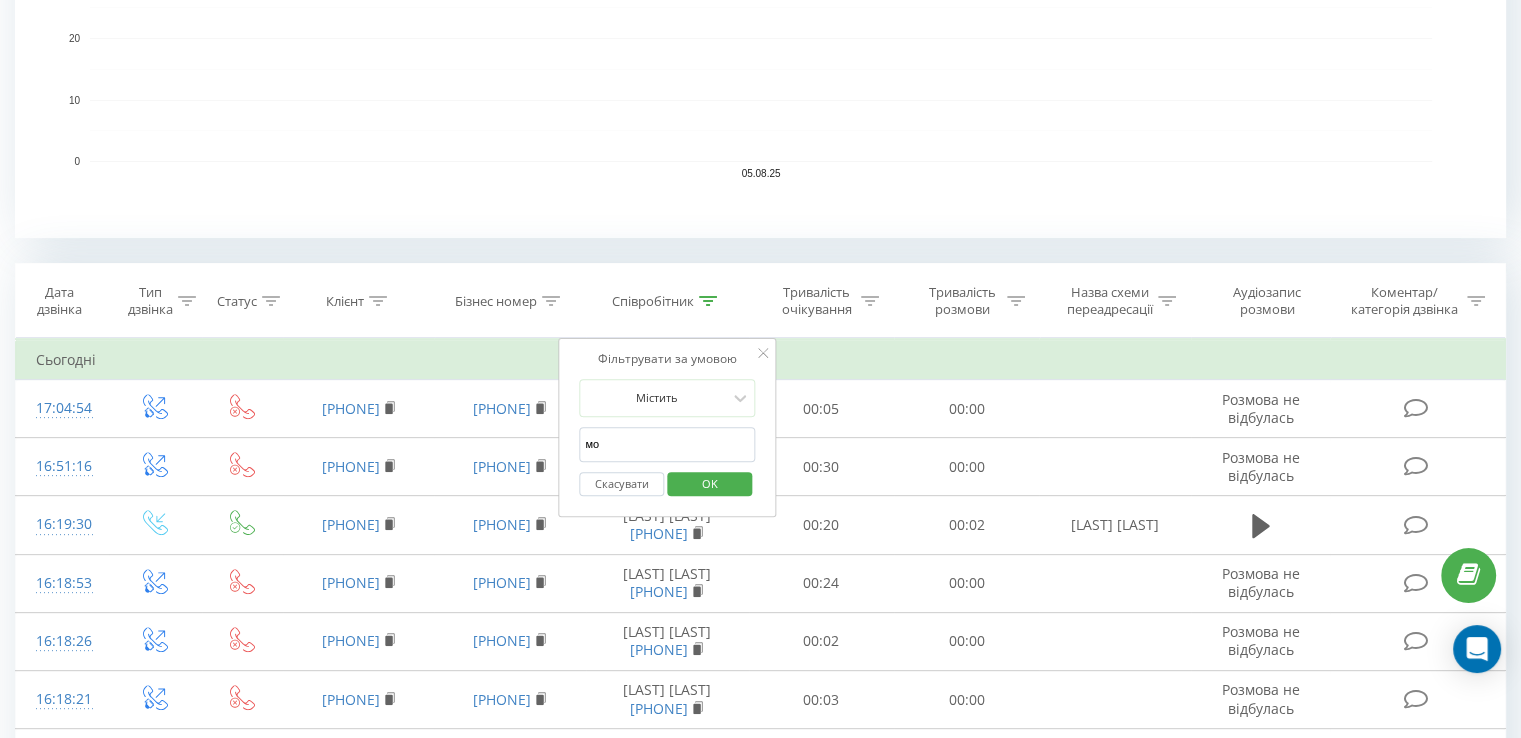 type on "[LAST]" 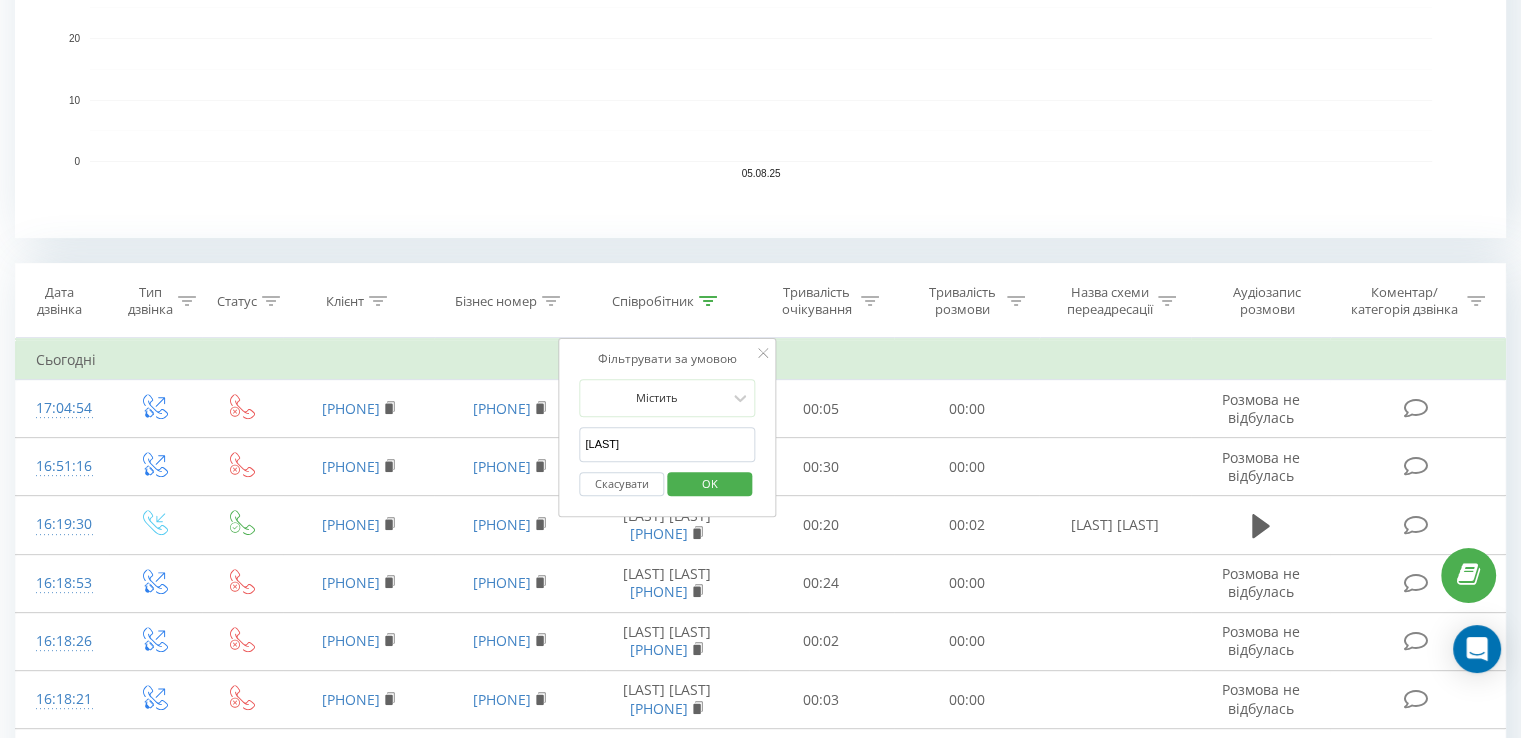 click on "OK" at bounding box center [710, 483] 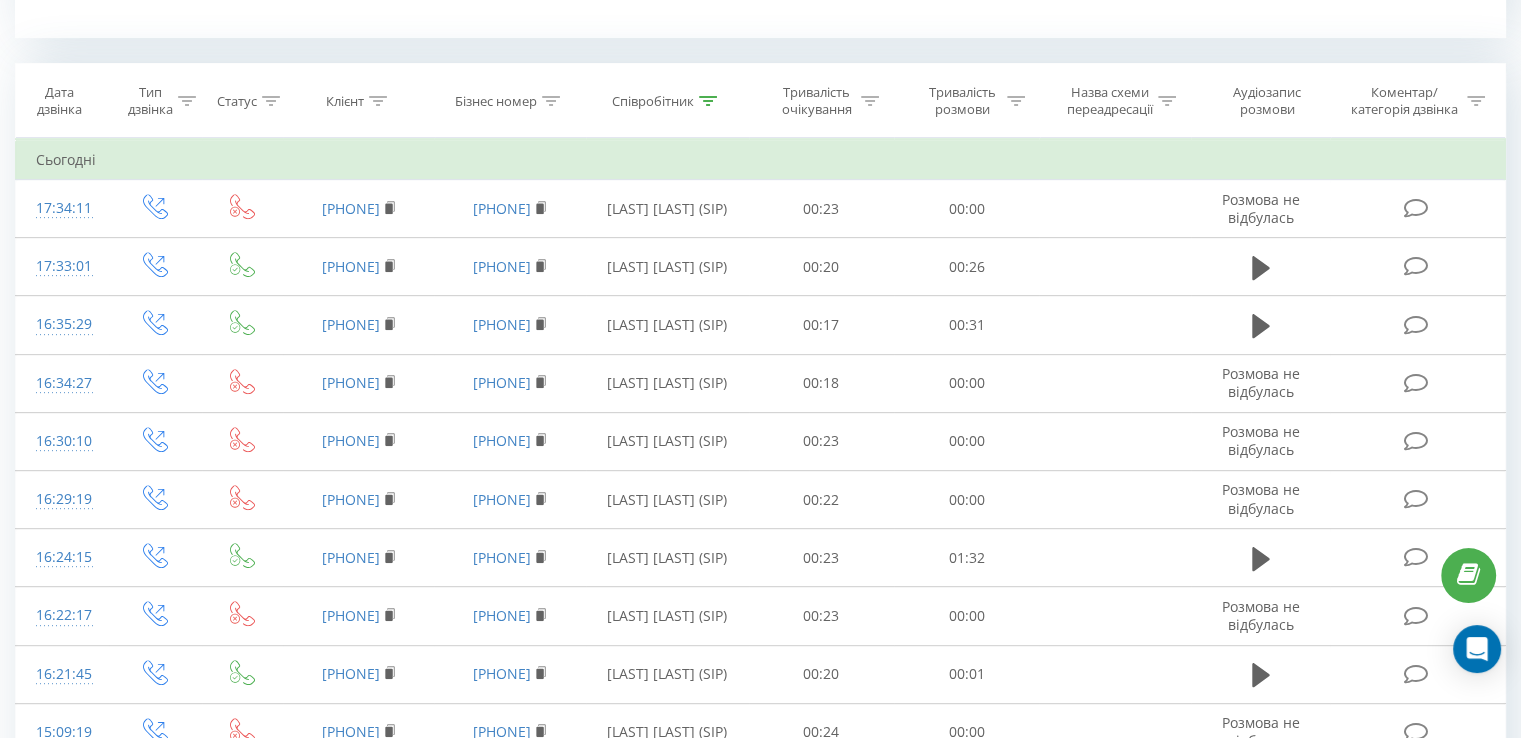 scroll, scrollTop: 400, scrollLeft: 0, axis: vertical 